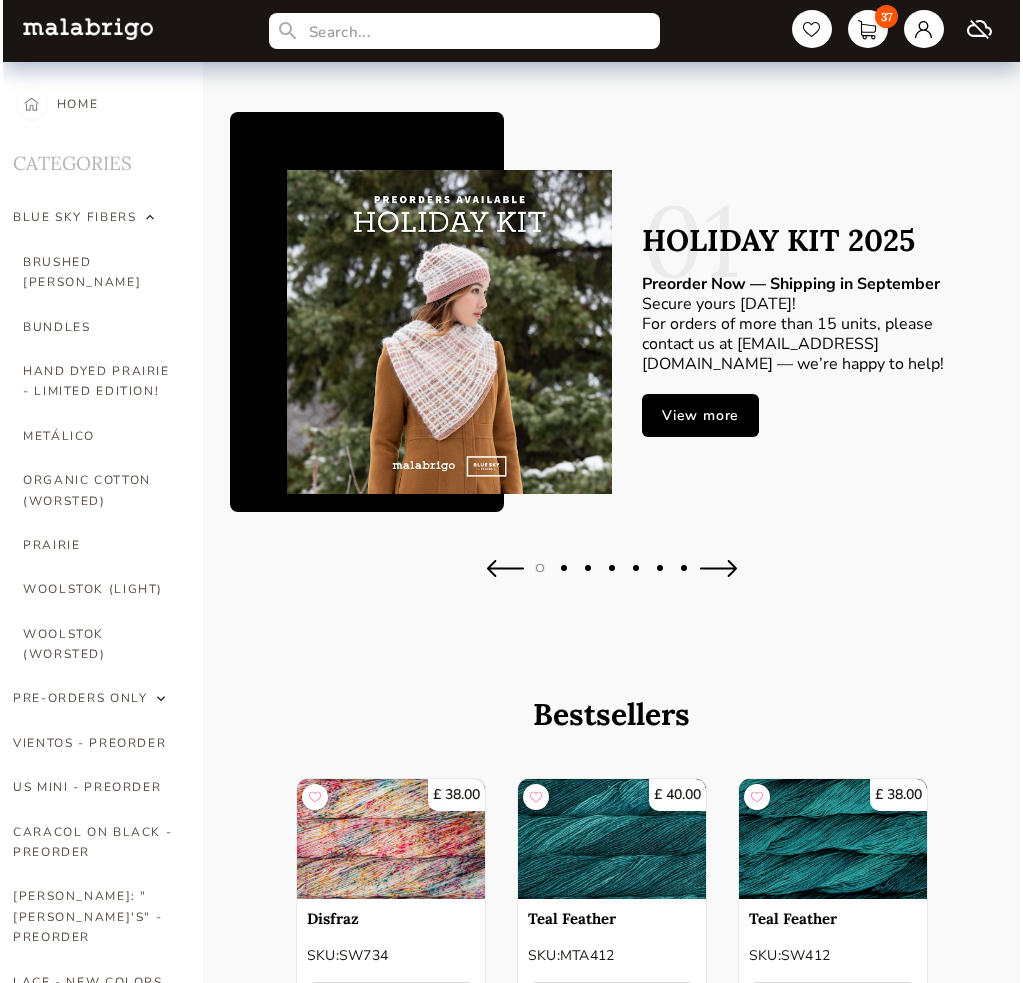 scroll, scrollTop: 0, scrollLeft: 0, axis: both 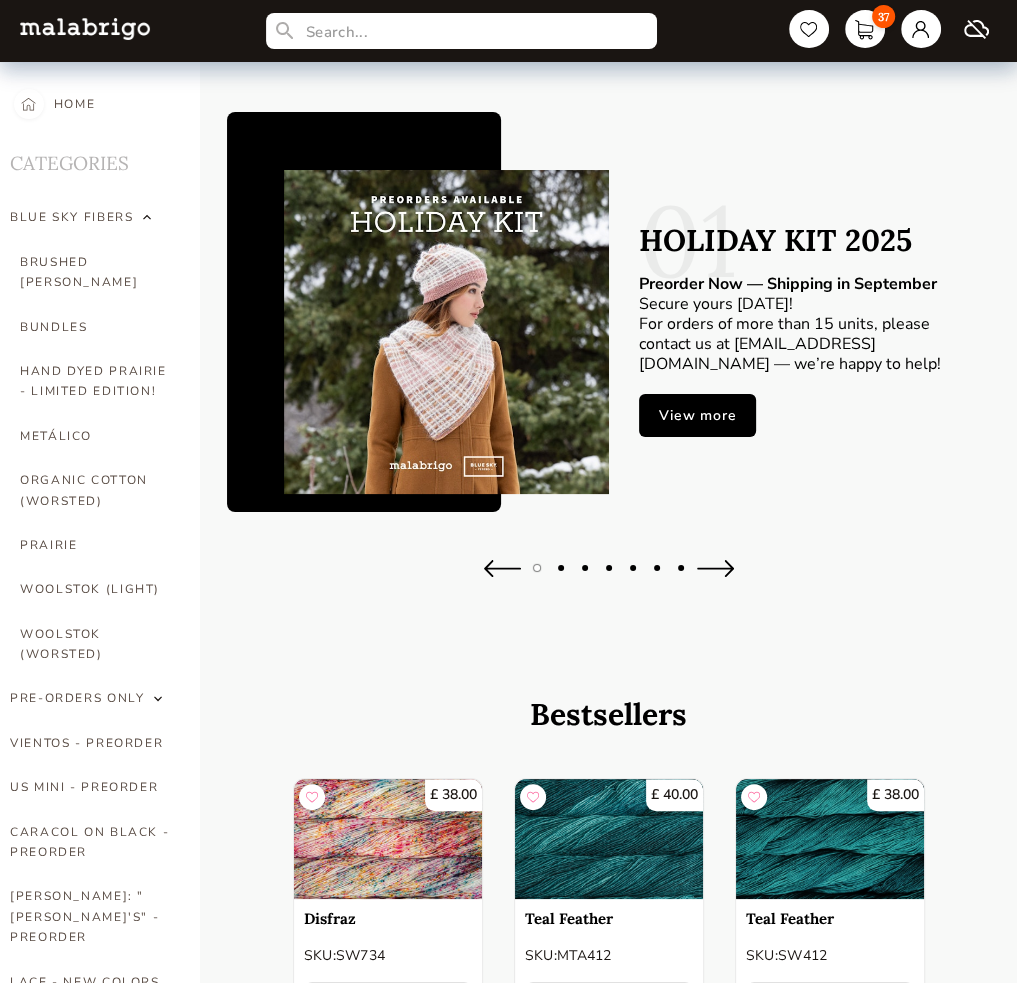 click on "37" at bounding box center [865, 29] 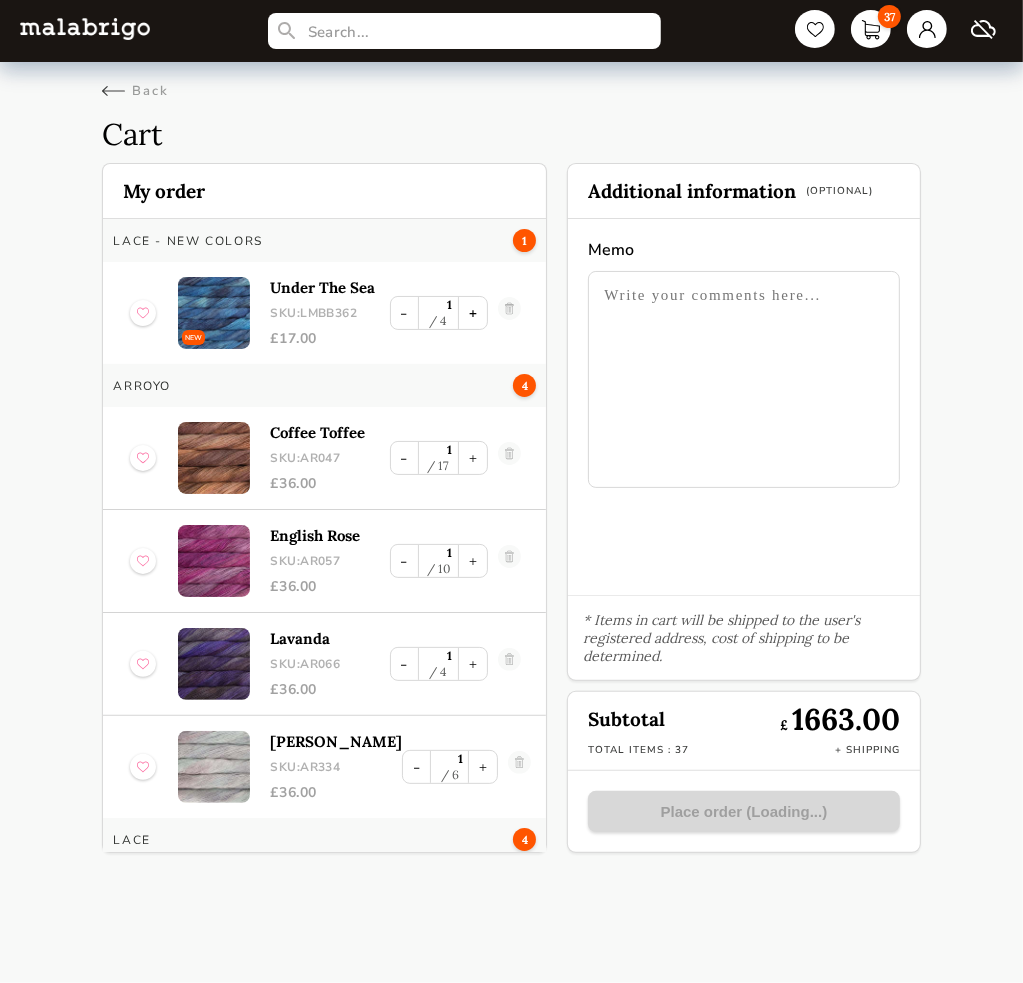 click on "+" at bounding box center (473, 313) 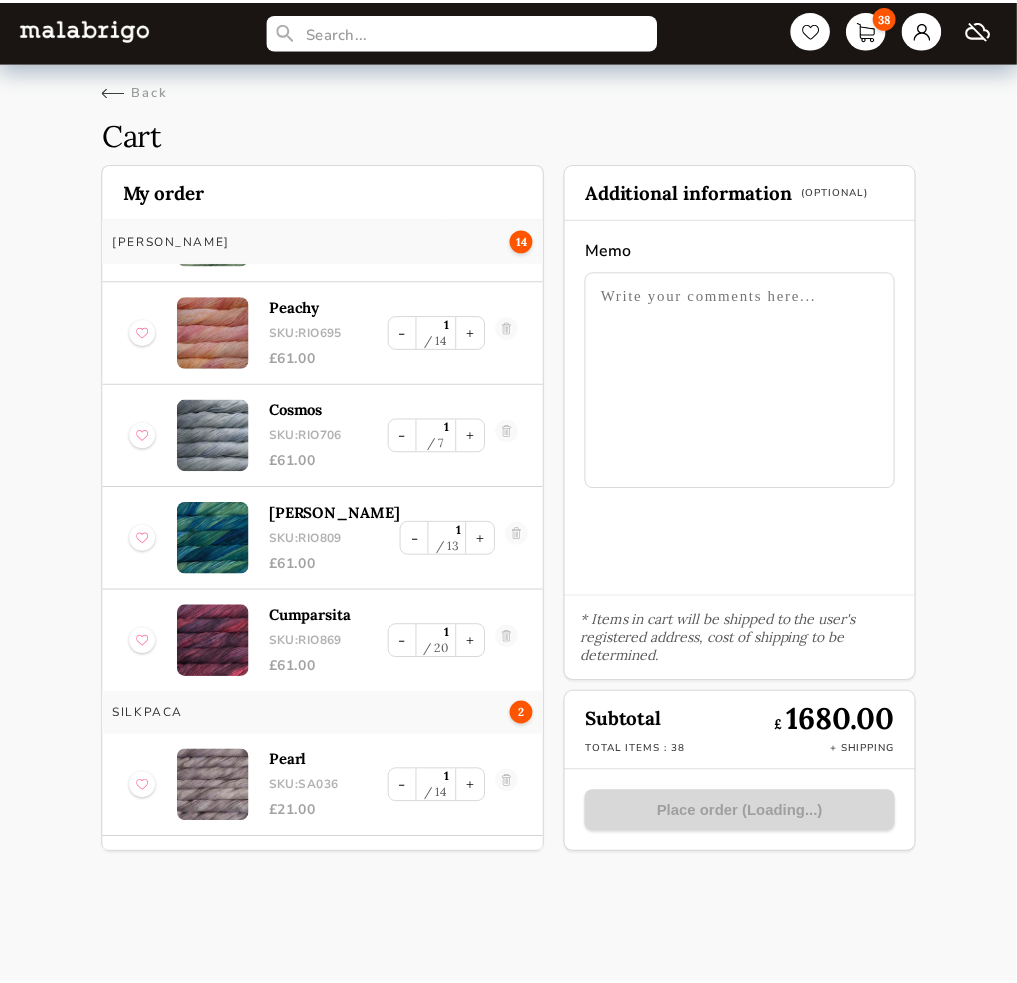scroll, scrollTop: 2562, scrollLeft: 0, axis: vertical 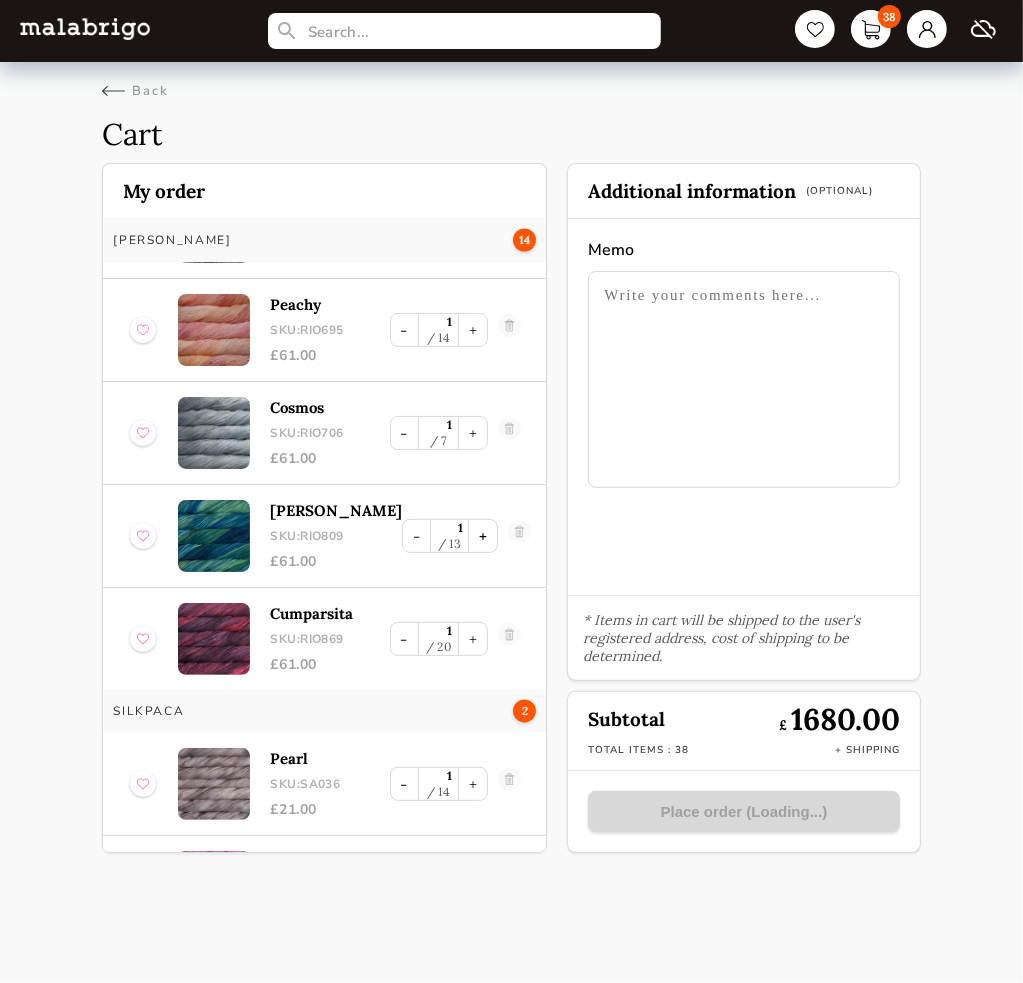 click on "+" at bounding box center (483, 536) 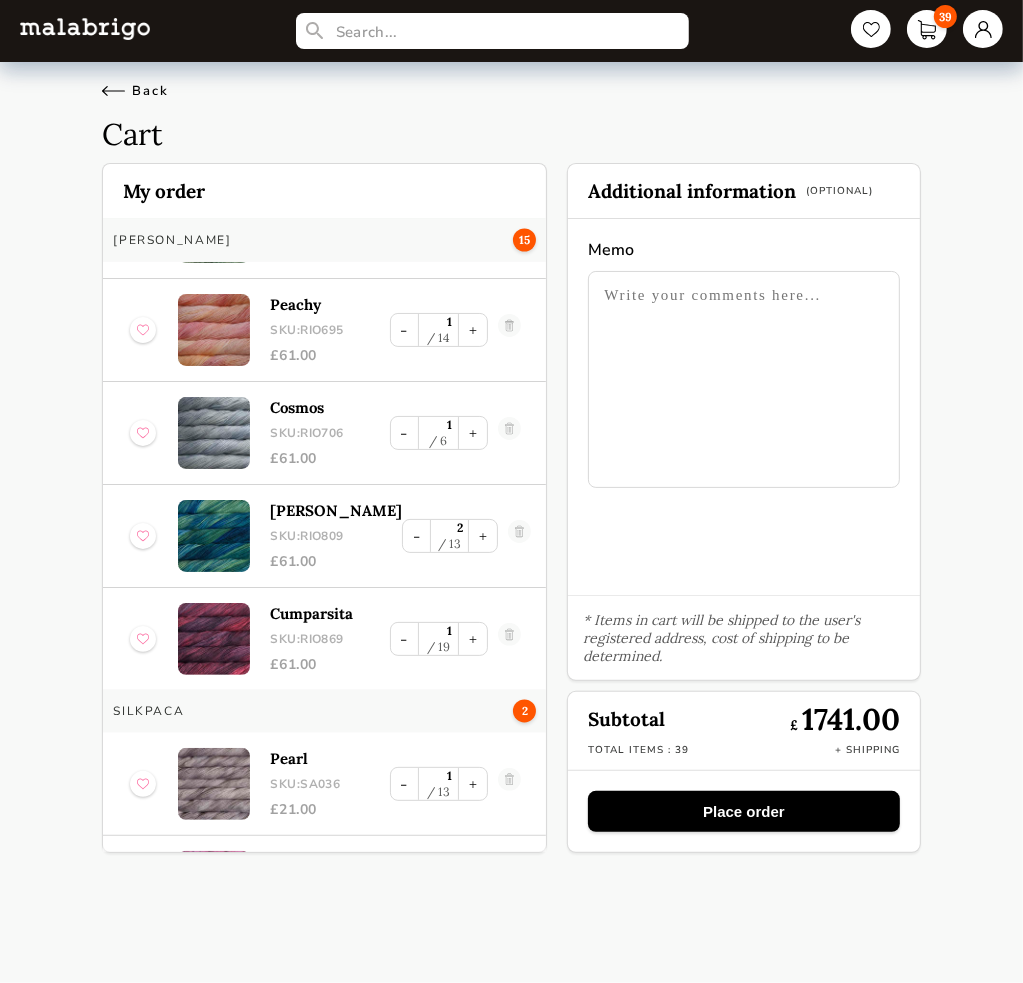 click on "Back" at bounding box center (135, 91) 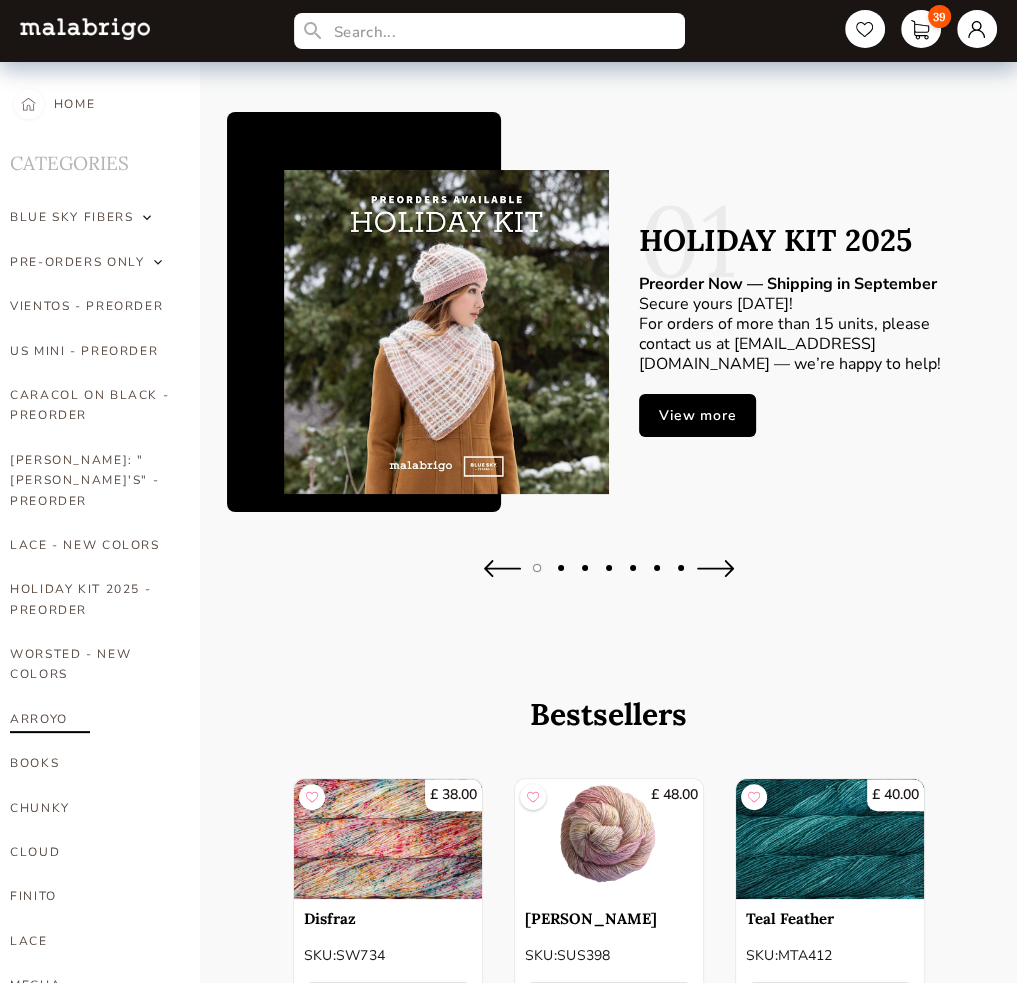 click on "ARROYO" at bounding box center (90, 719) 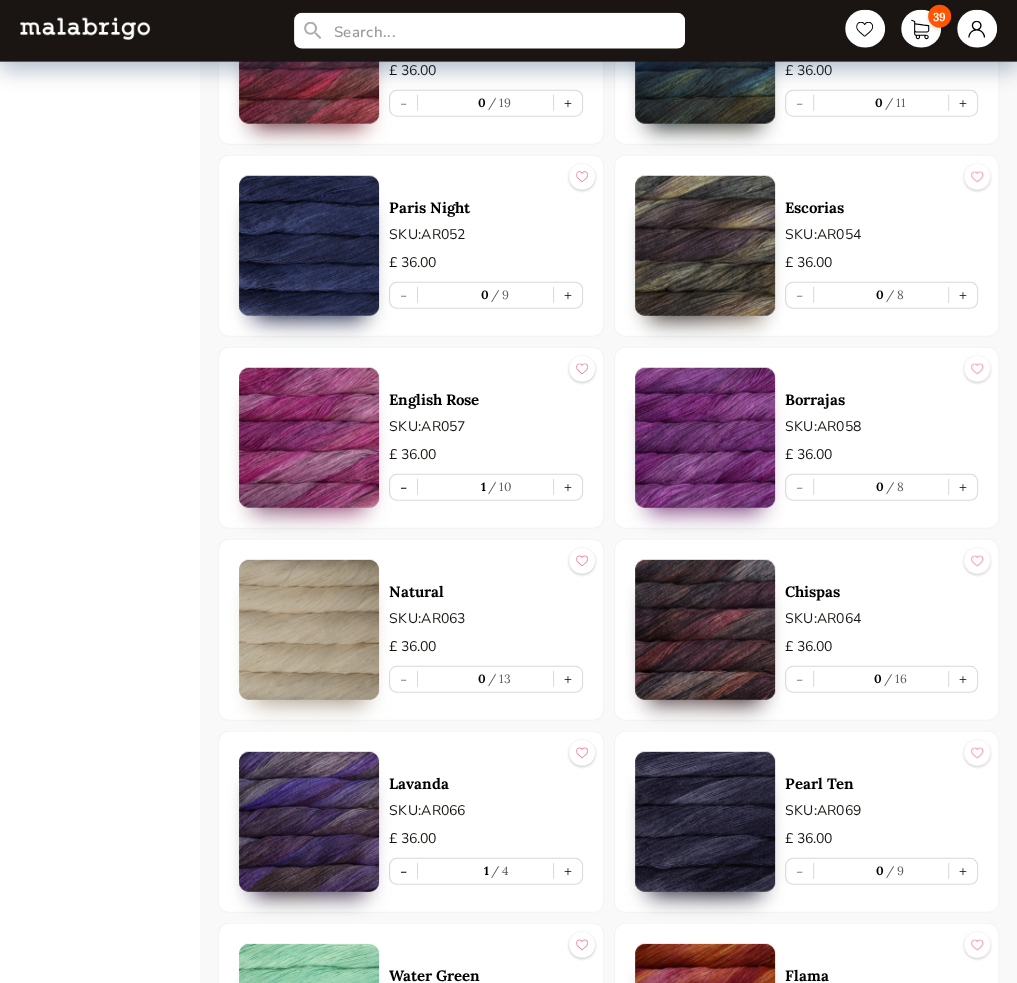 scroll, scrollTop: 3370, scrollLeft: 0, axis: vertical 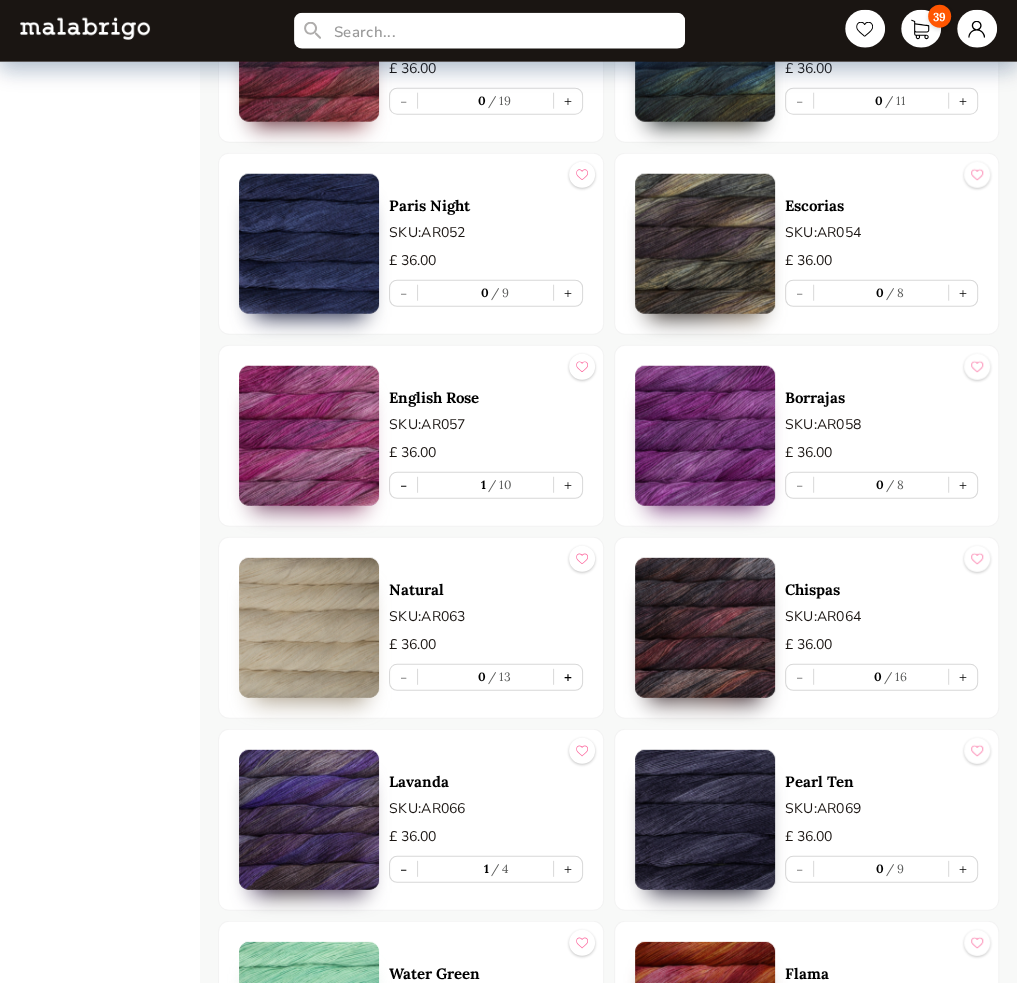 click on "+" at bounding box center (568, 677) 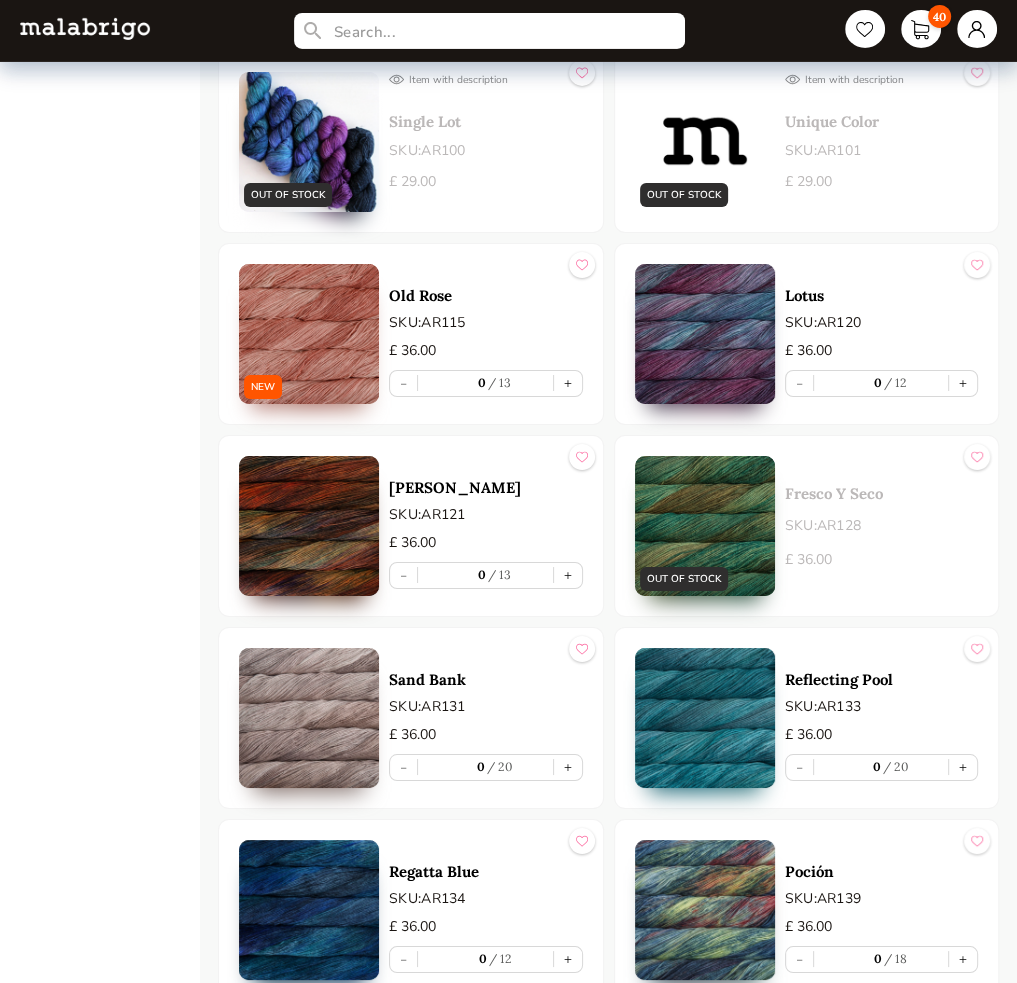 scroll, scrollTop: 4628, scrollLeft: 0, axis: vertical 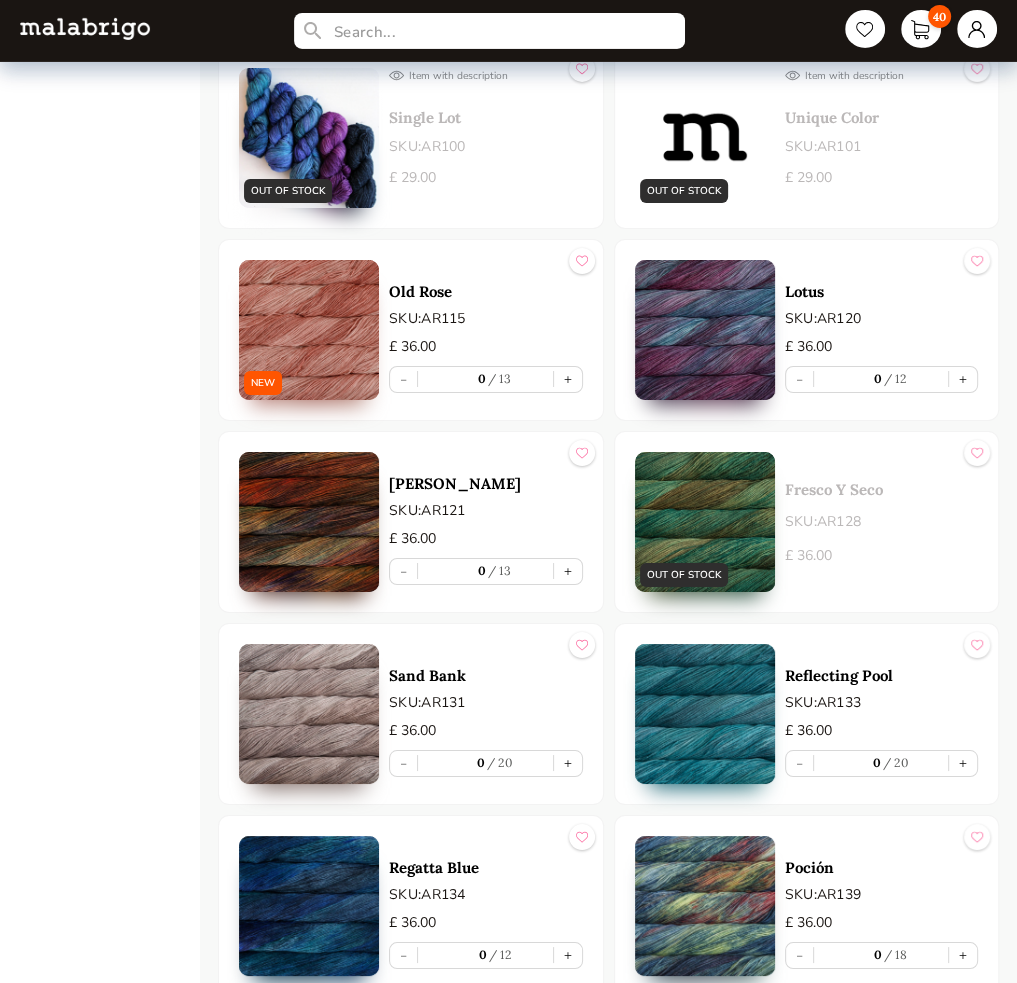 click on "Lotus SKU:  AR120 £   36.00 - 0 12 +" at bounding box center (807, 330) 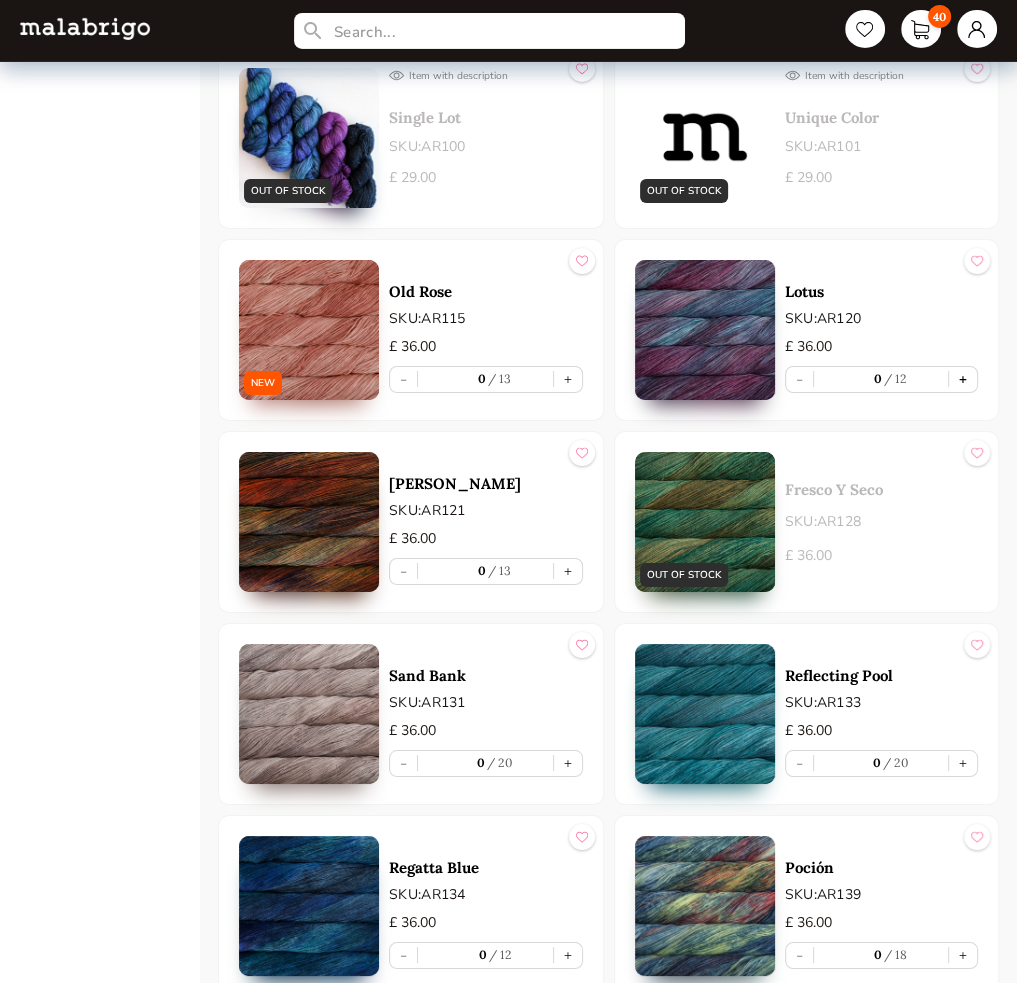 click on "+" at bounding box center [963, 379] 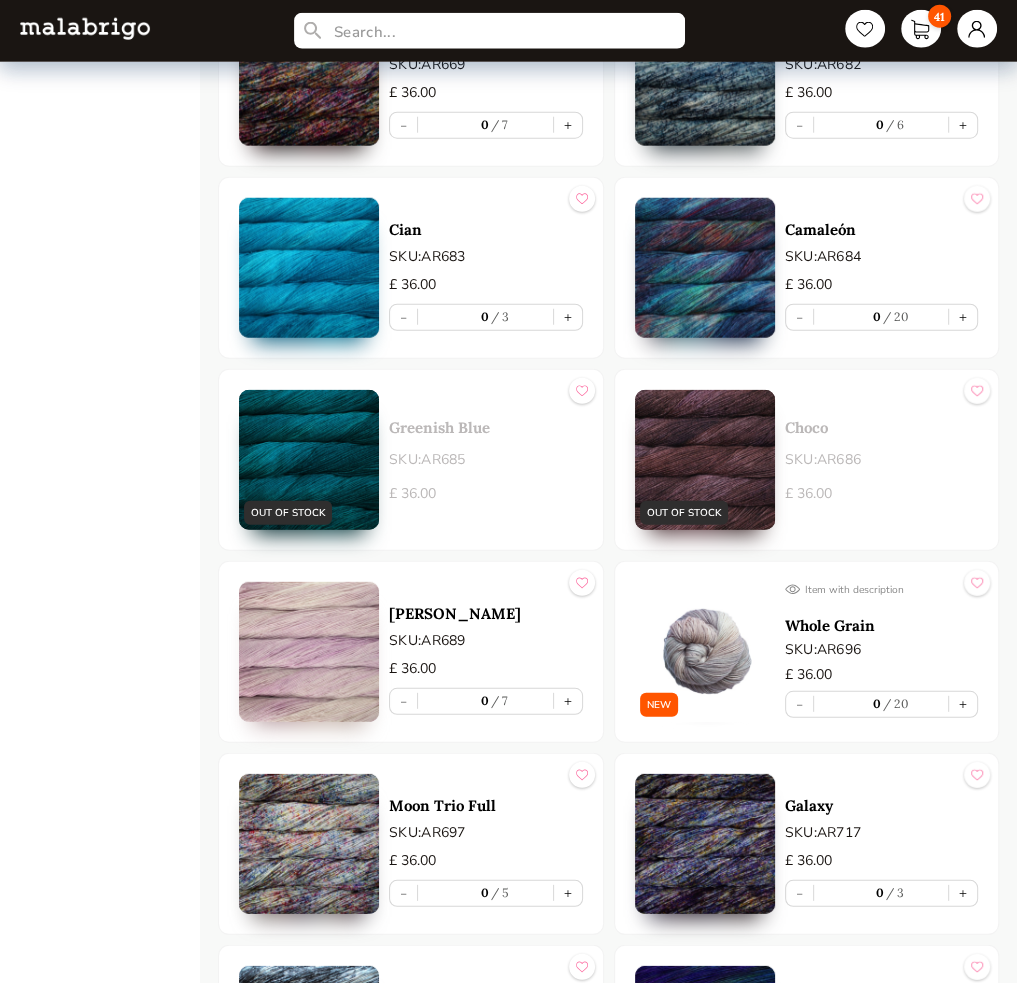 scroll, scrollTop: 8528, scrollLeft: 0, axis: vertical 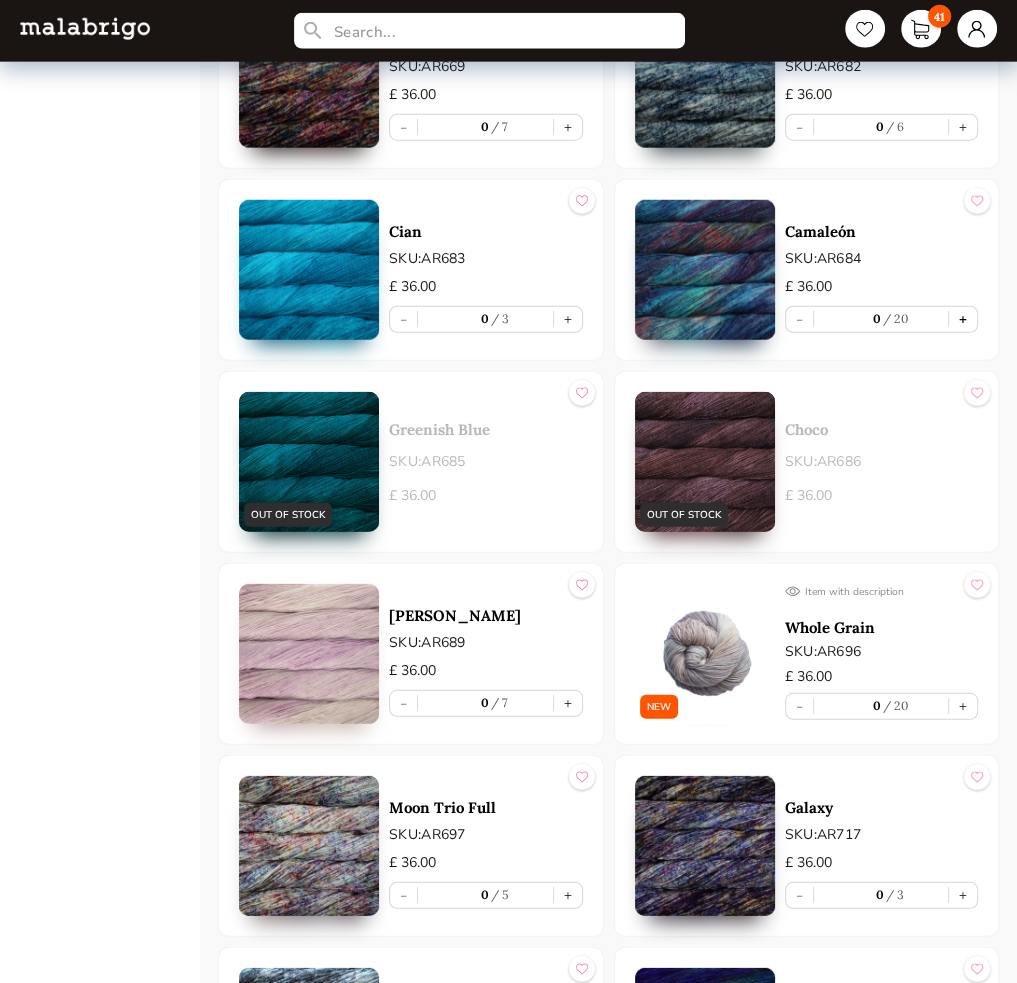 click on "+" at bounding box center (963, 319) 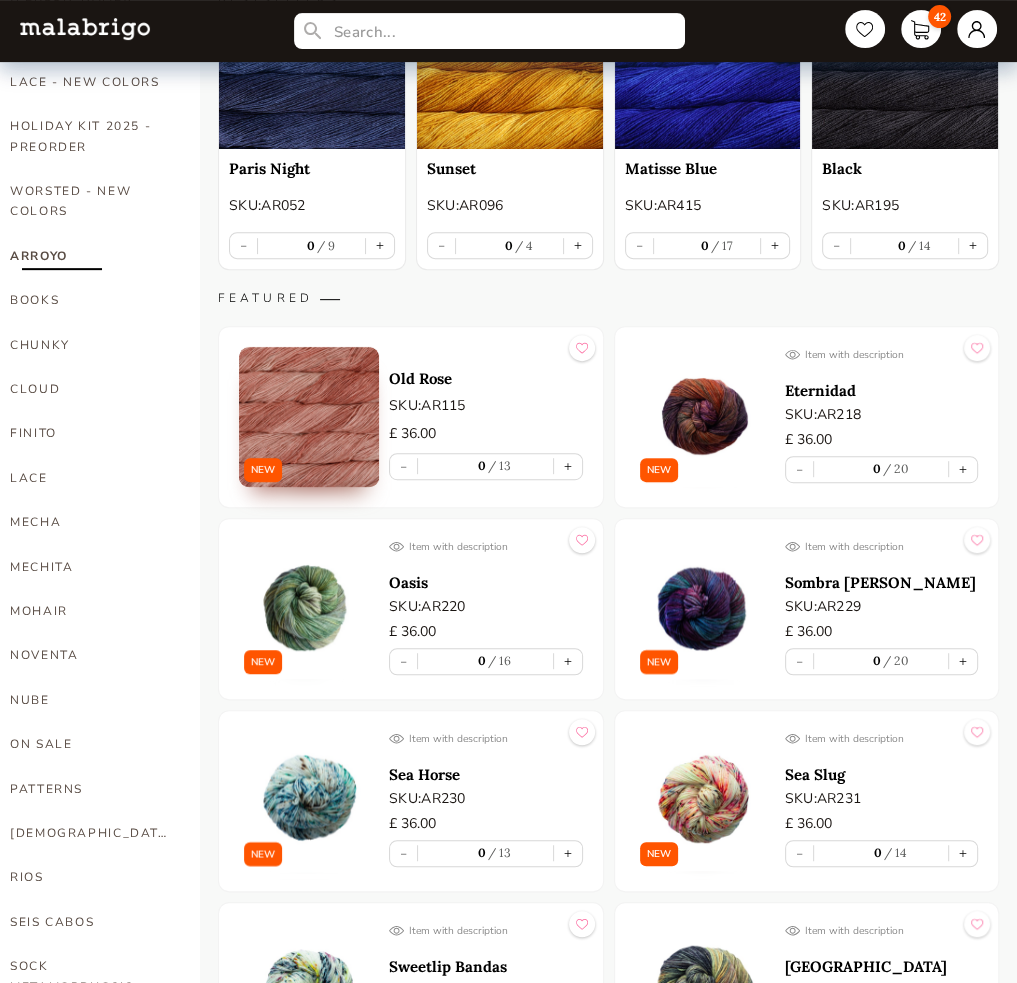 scroll, scrollTop: 0, scrollLeft: 0, axis: both 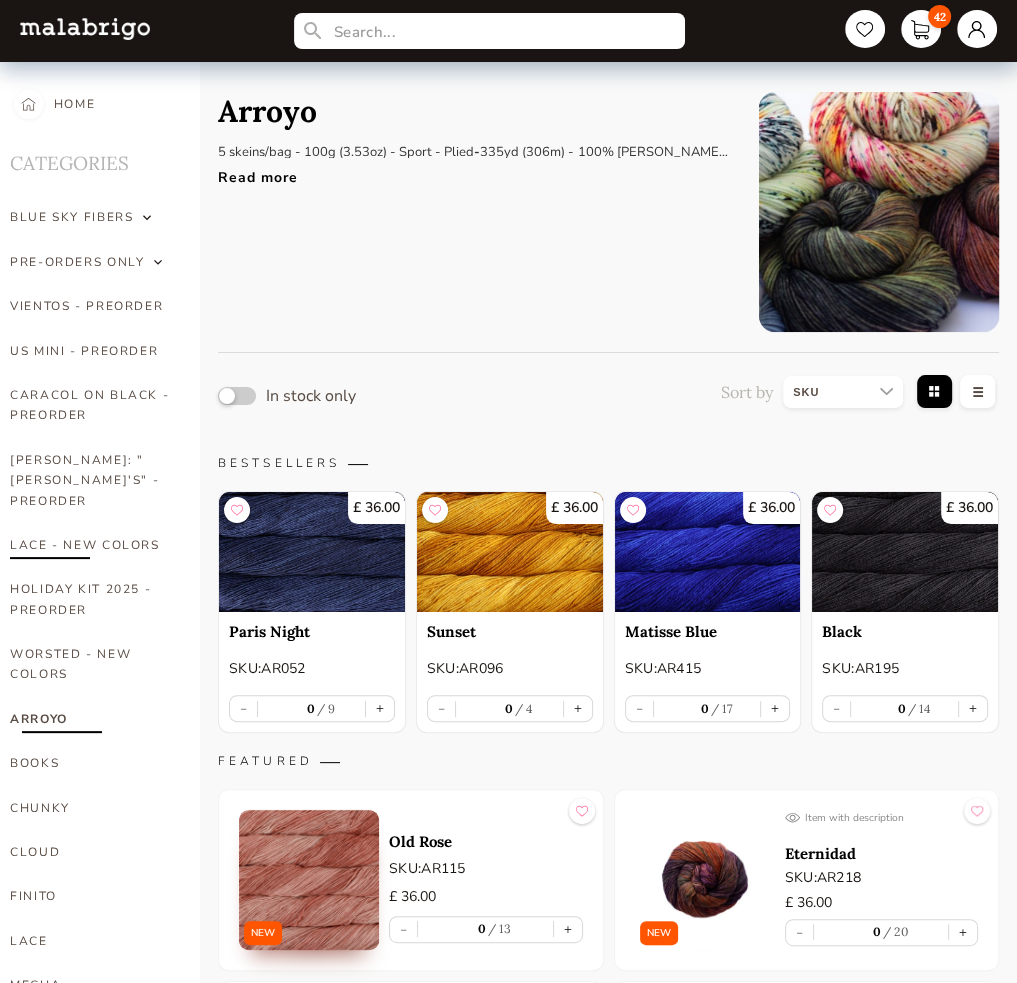 click on "LACE - NEW COLORS" at bounding box center [90, 545] 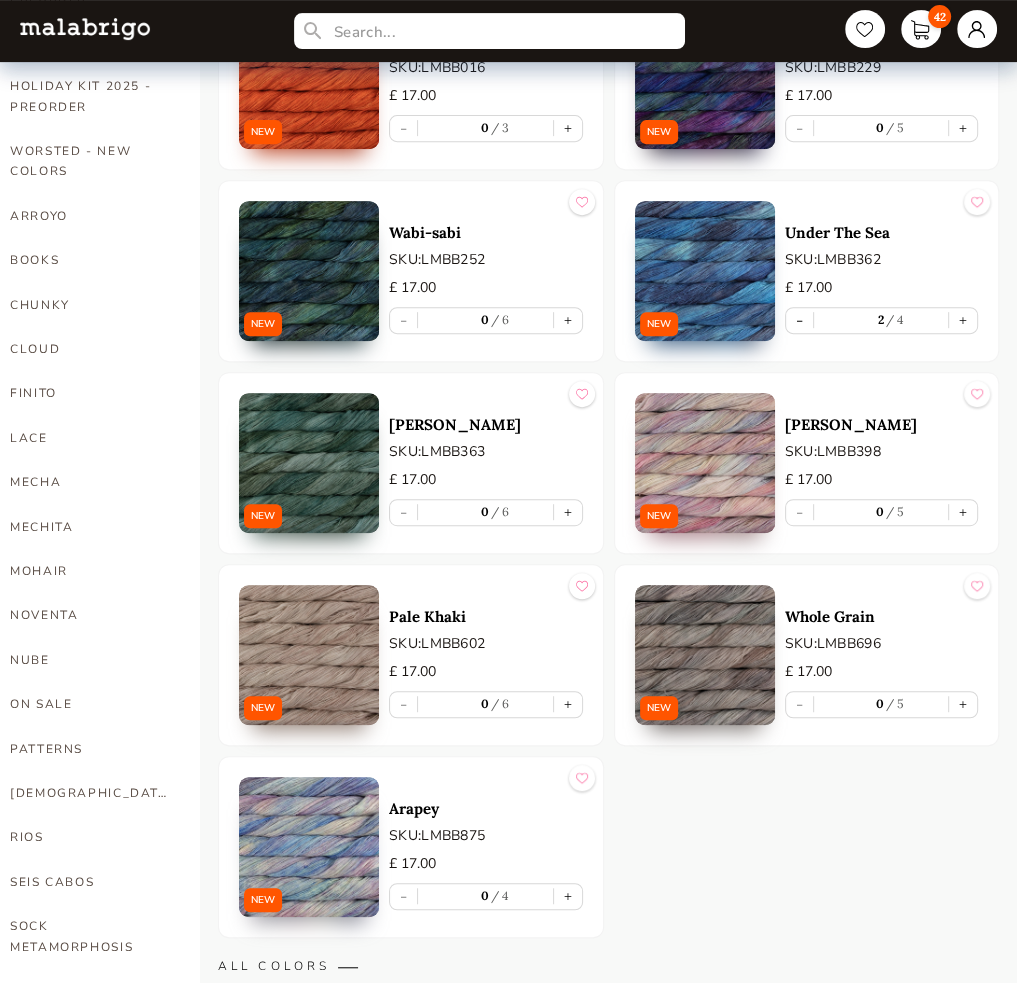 scroll, scrollTop: 510, scrollLeft: 0, axis: vertical 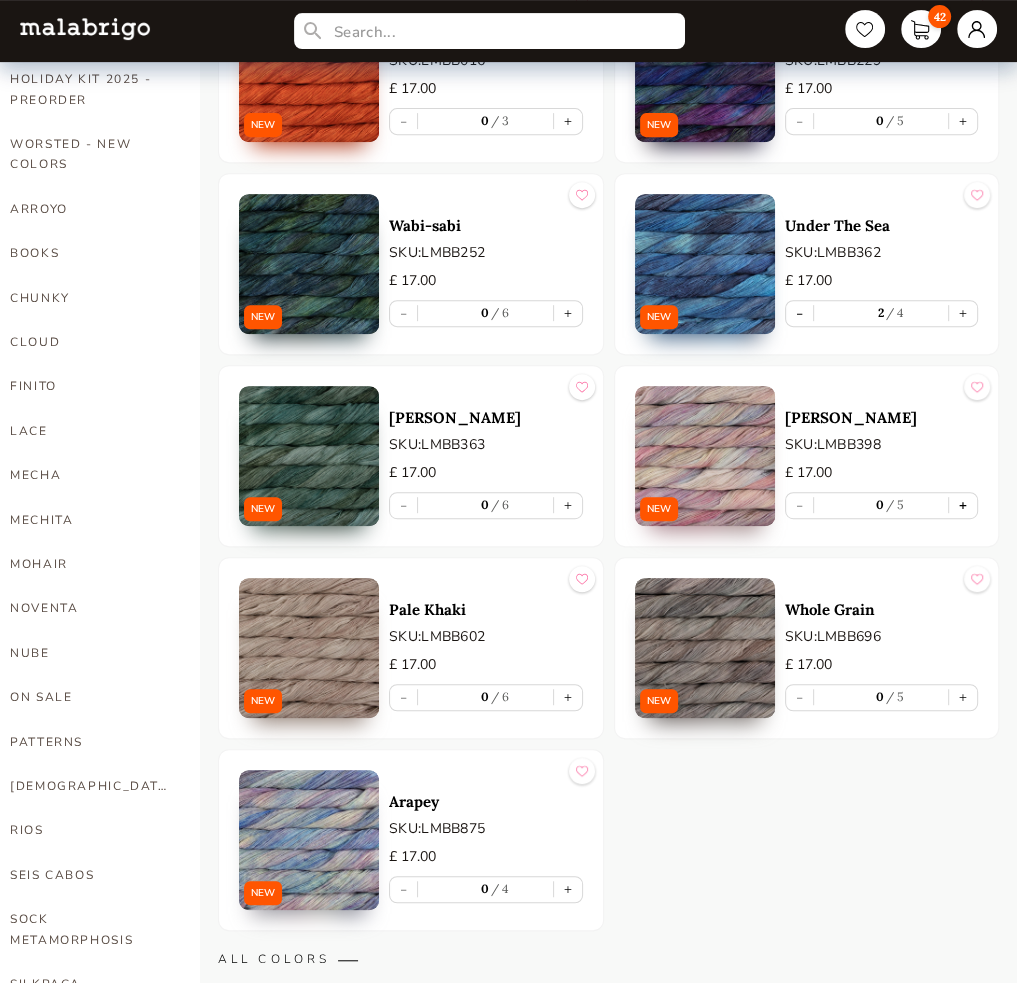 click on "+" at bounding box center (963, 505) 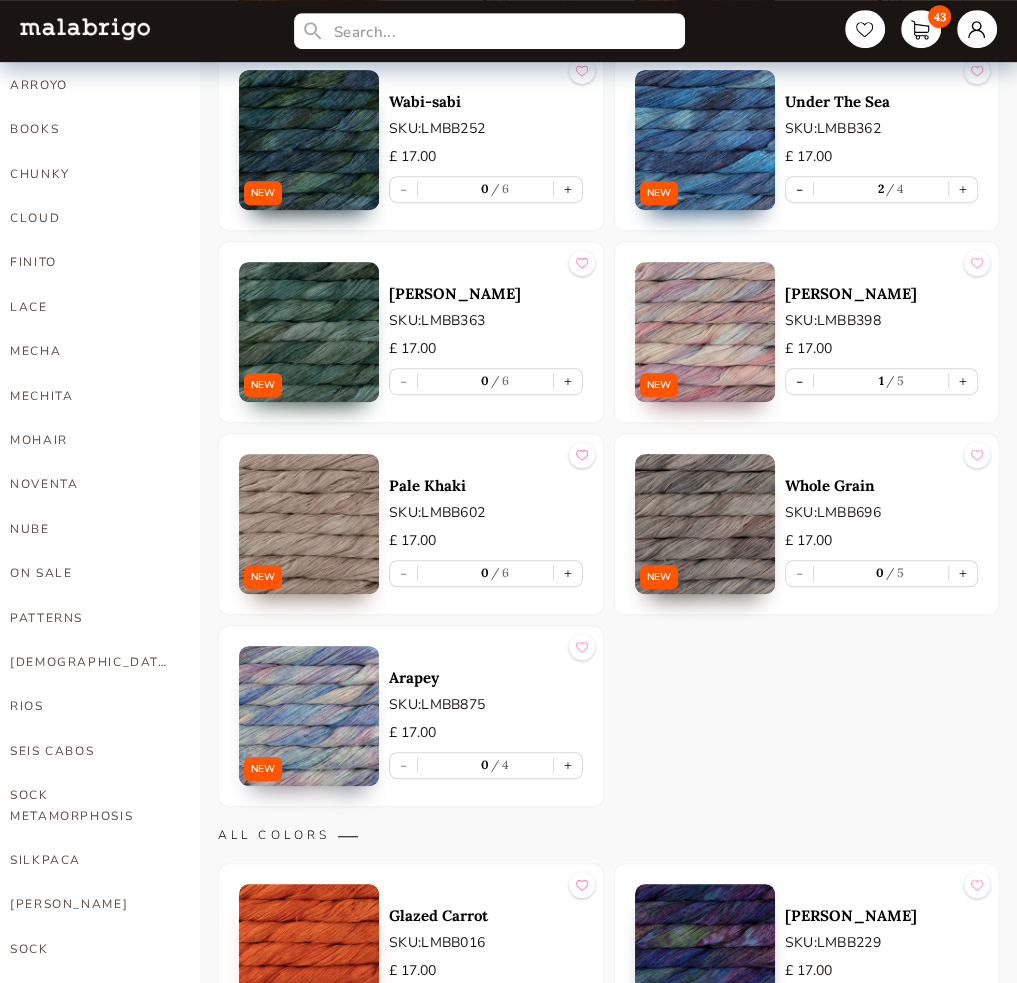 scroll, scrollTop: 635, scrollLeft: 0, axis: vertical 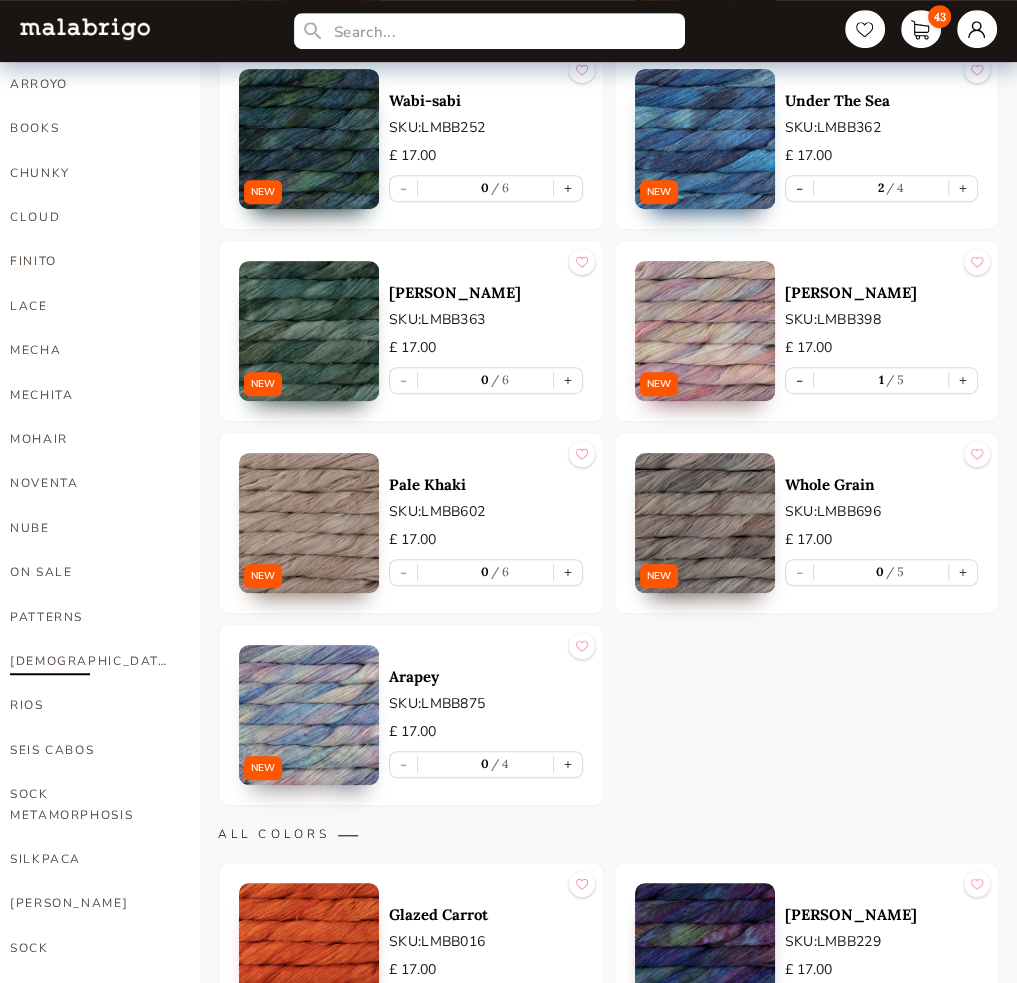 click on "[DEMOGRAPHIC_DATA]" at bounding box center [90, 661] 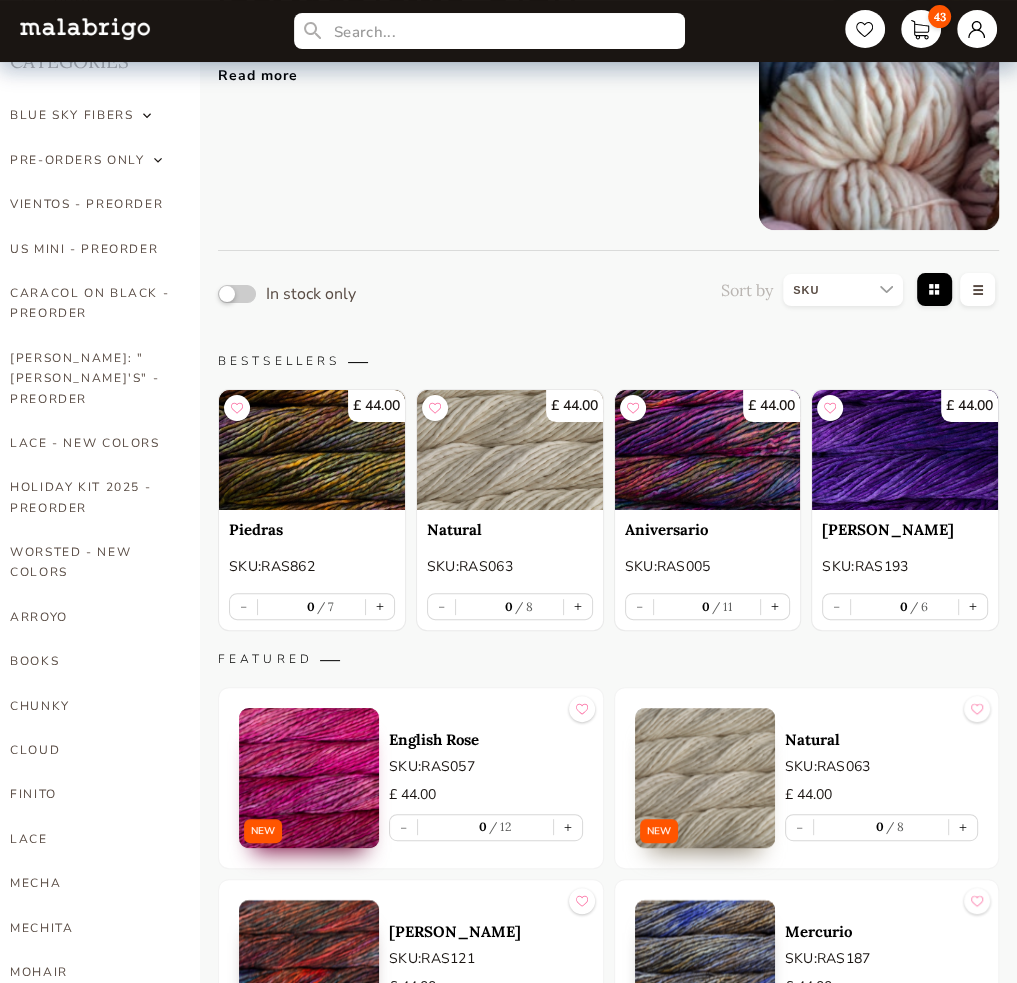 scroll, scrollTop: 0, scrollLeft: 0, axis: both 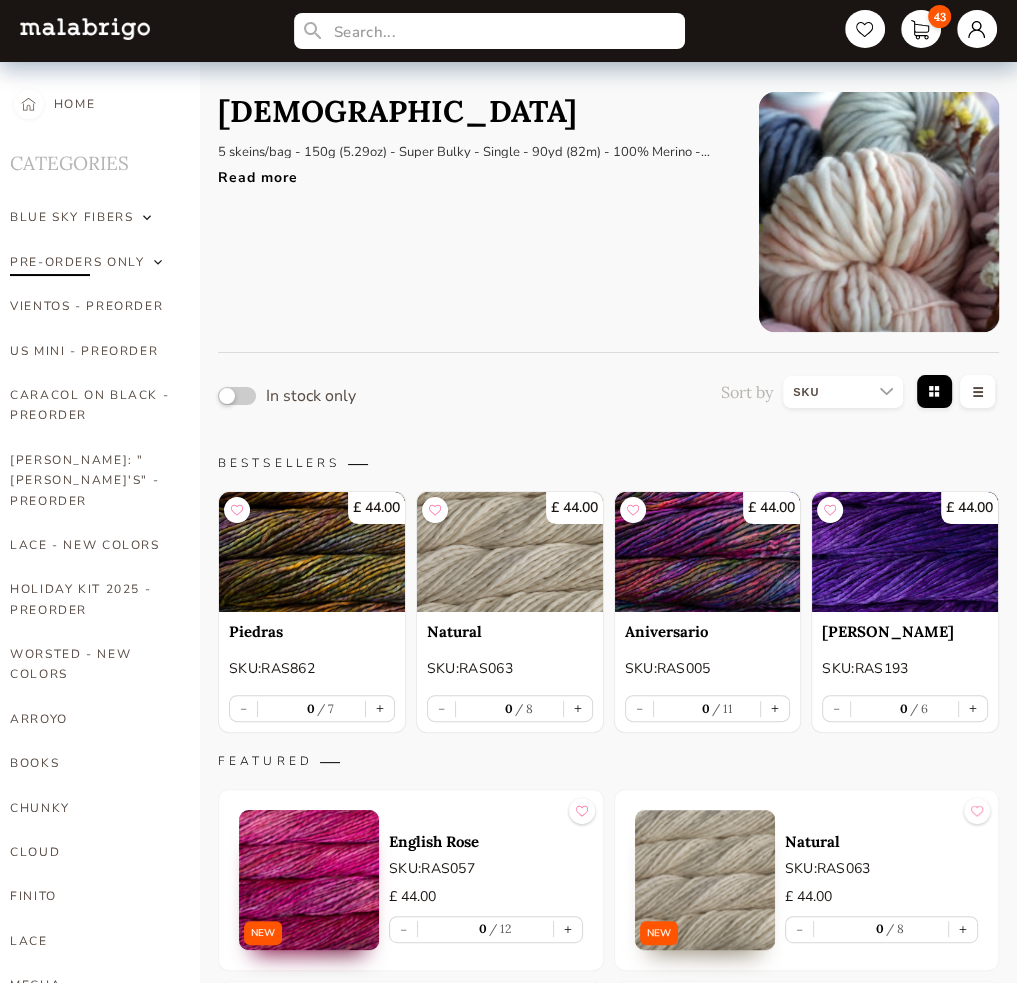 click at bounding box center (158, 262) 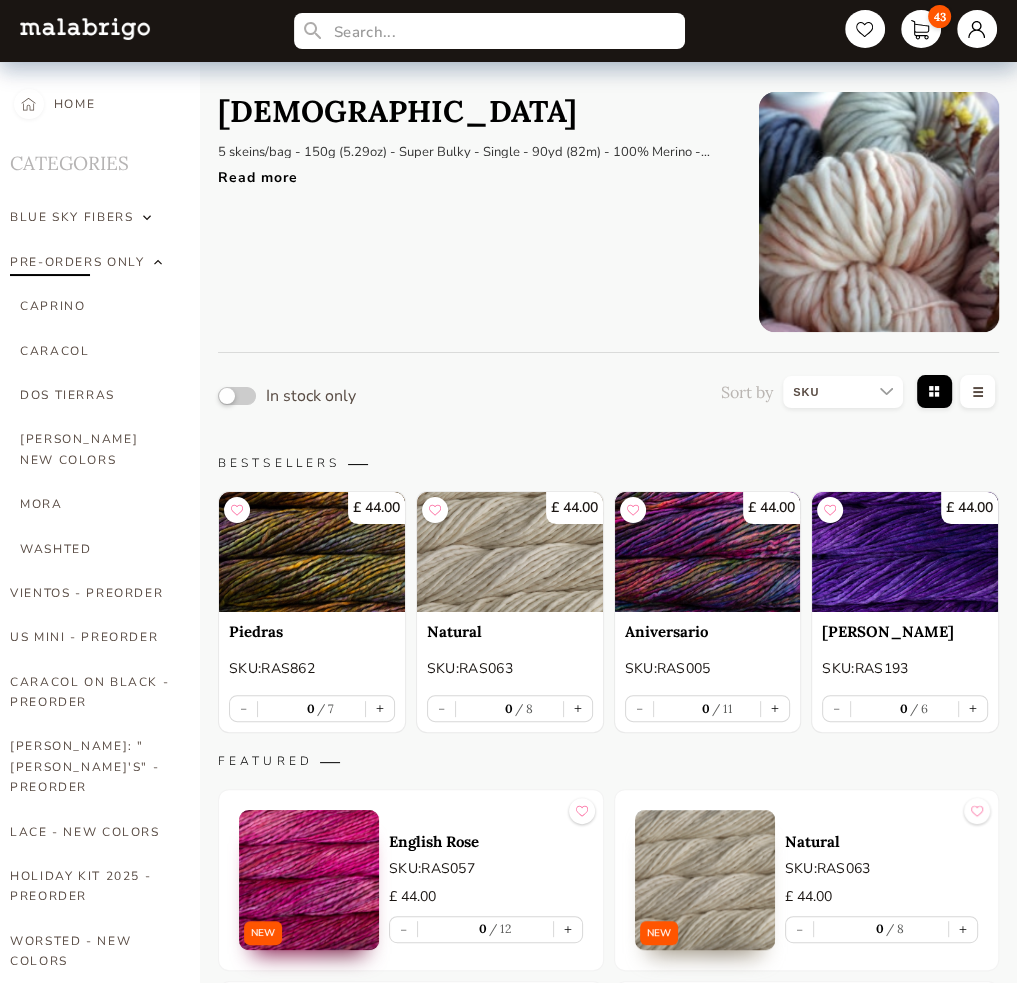 click at bounding box center [158, 262] 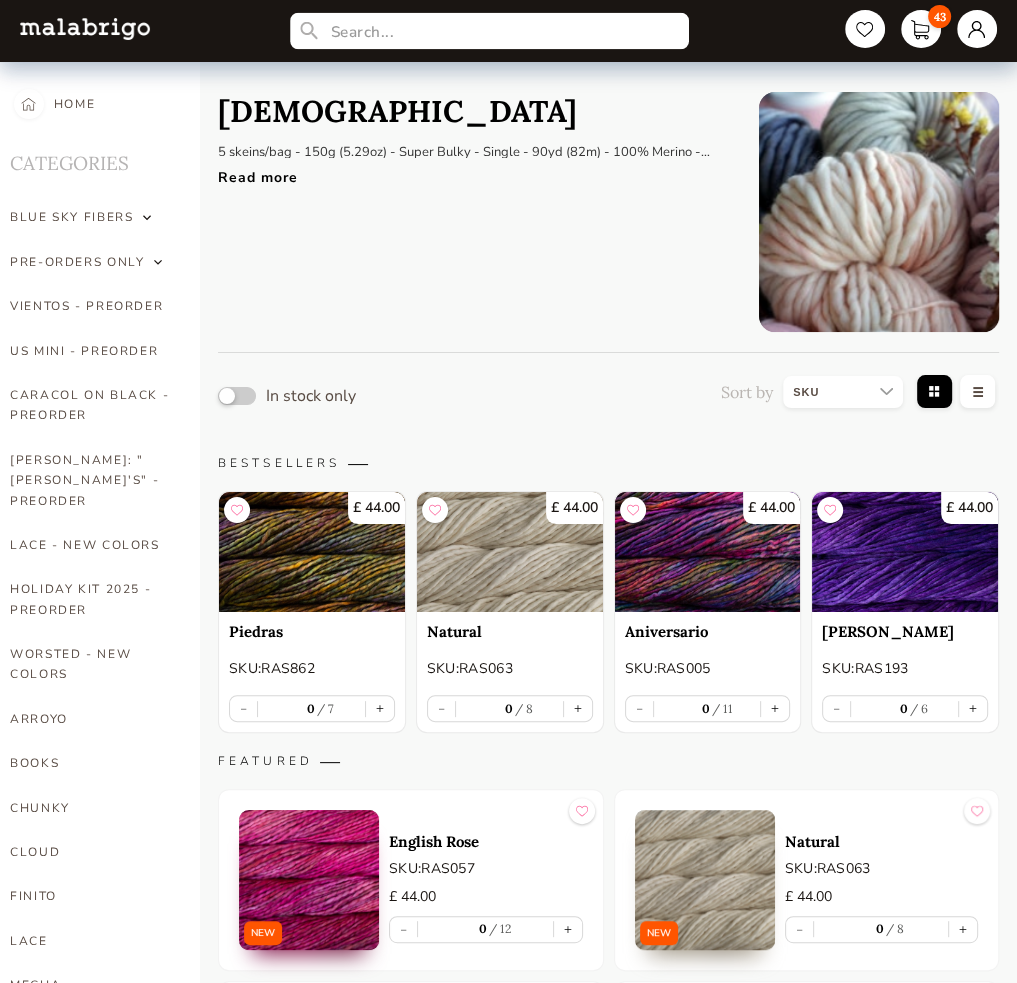 click at bounding box center [489, 31] 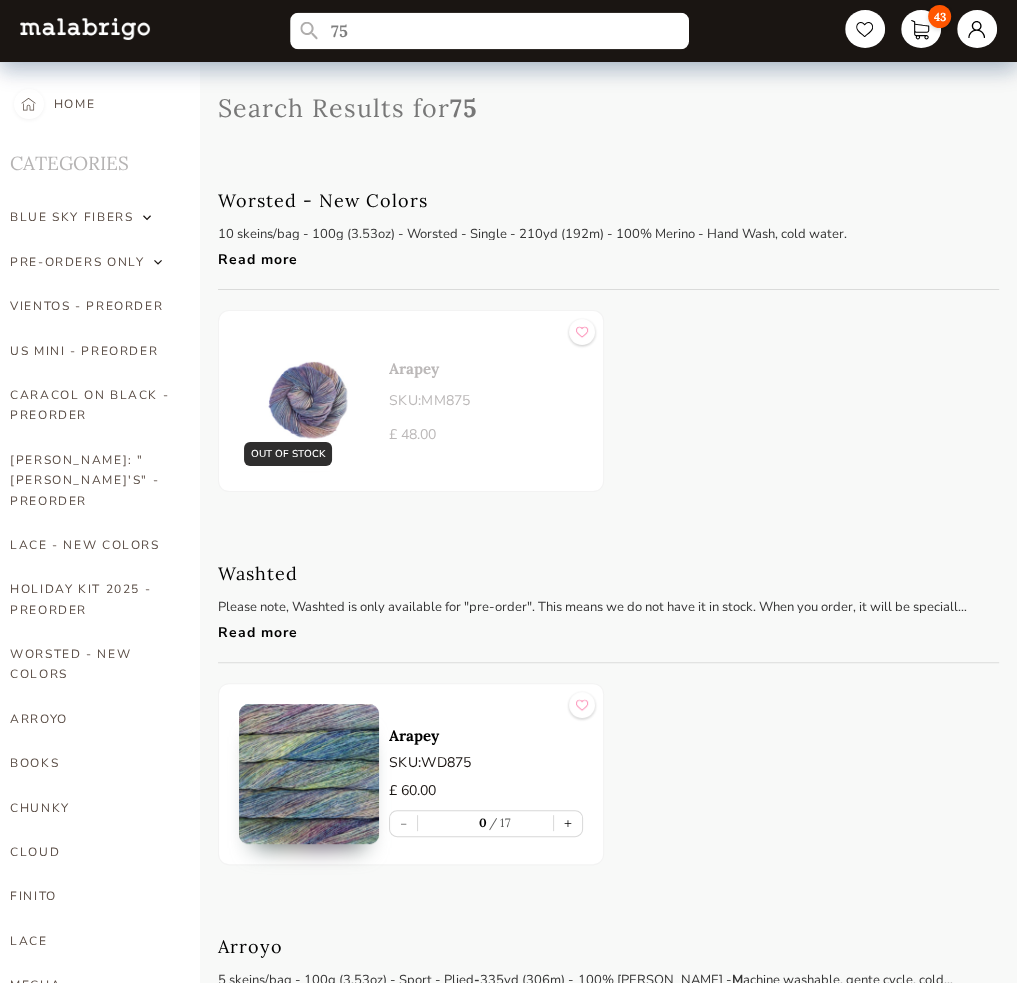 type on "7" 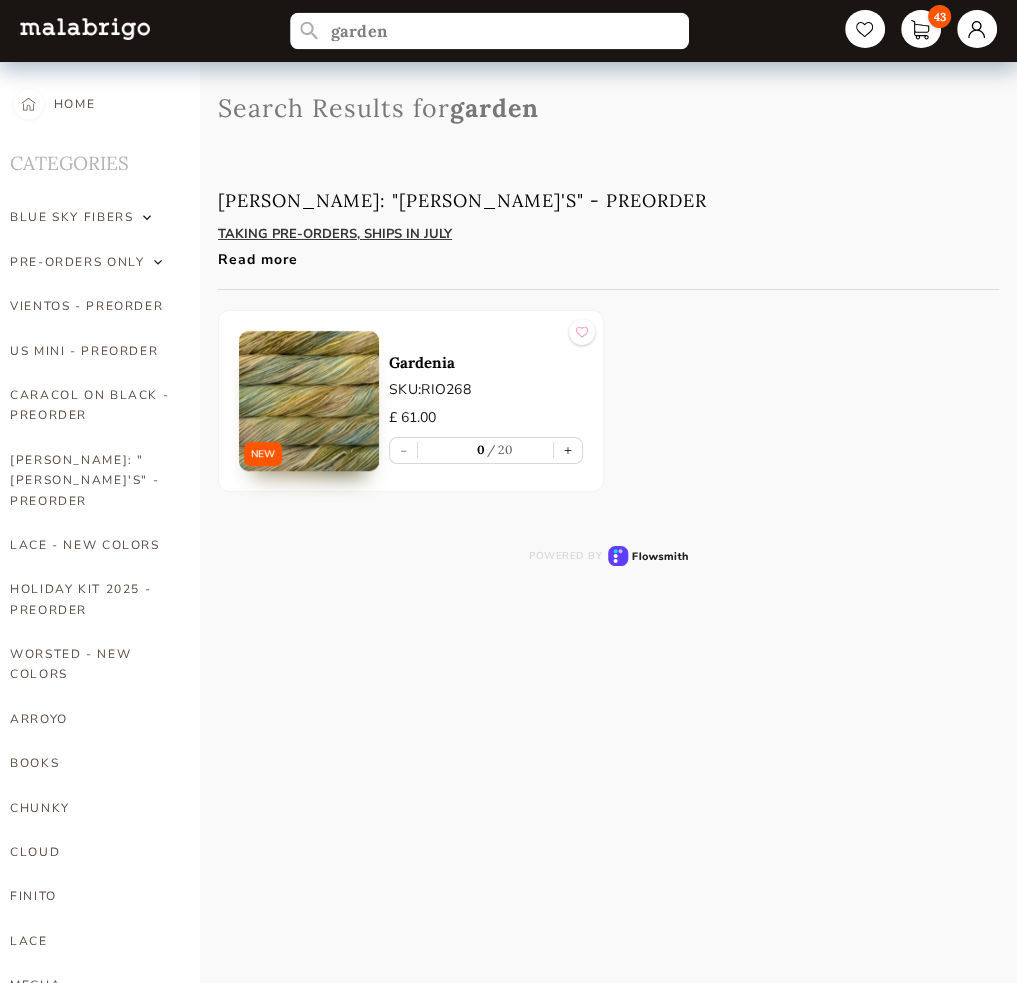 click on "garden" at bounding box center [489, 31] 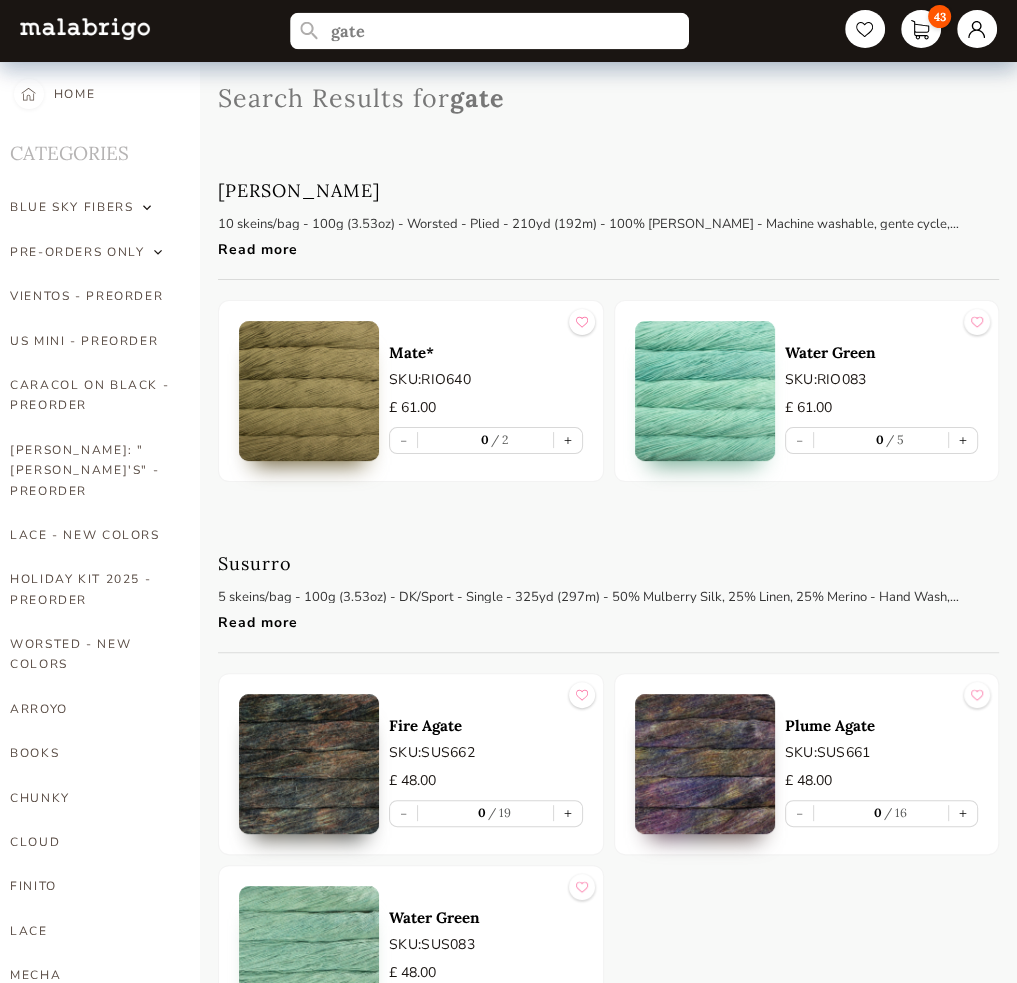 scroll, scrollTop: 0, scrollLeft: 0, axis: both 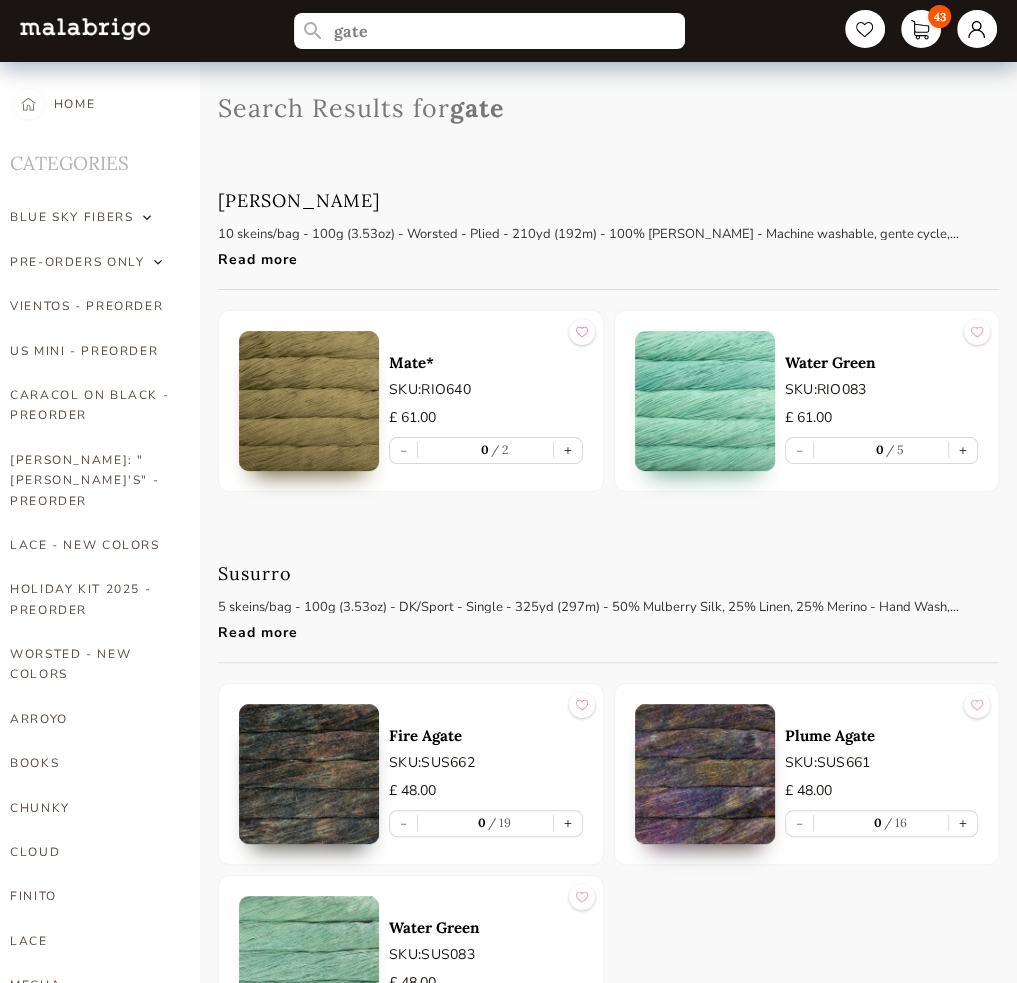 click on "[STREET_ADDRESS]" at bounding box center (508, 31) 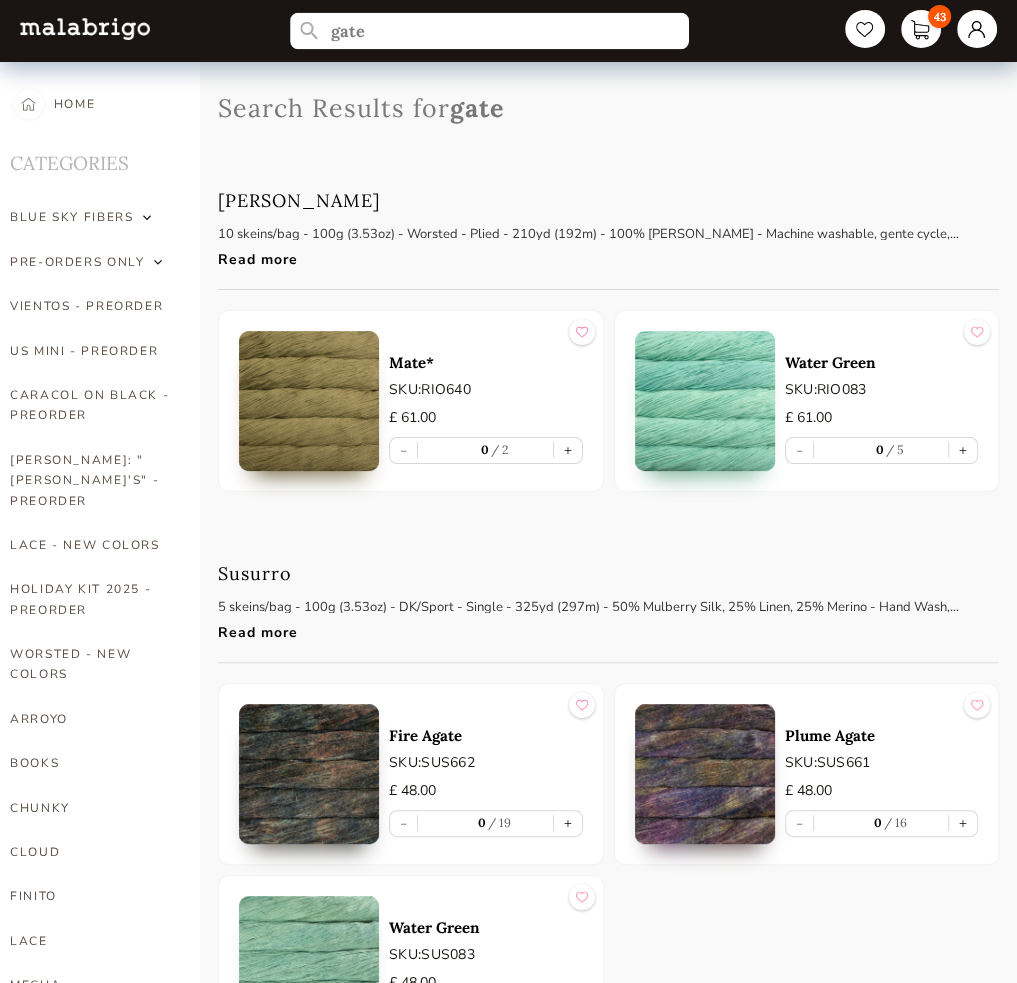 click on "gate" at bounding box center (489, 31) 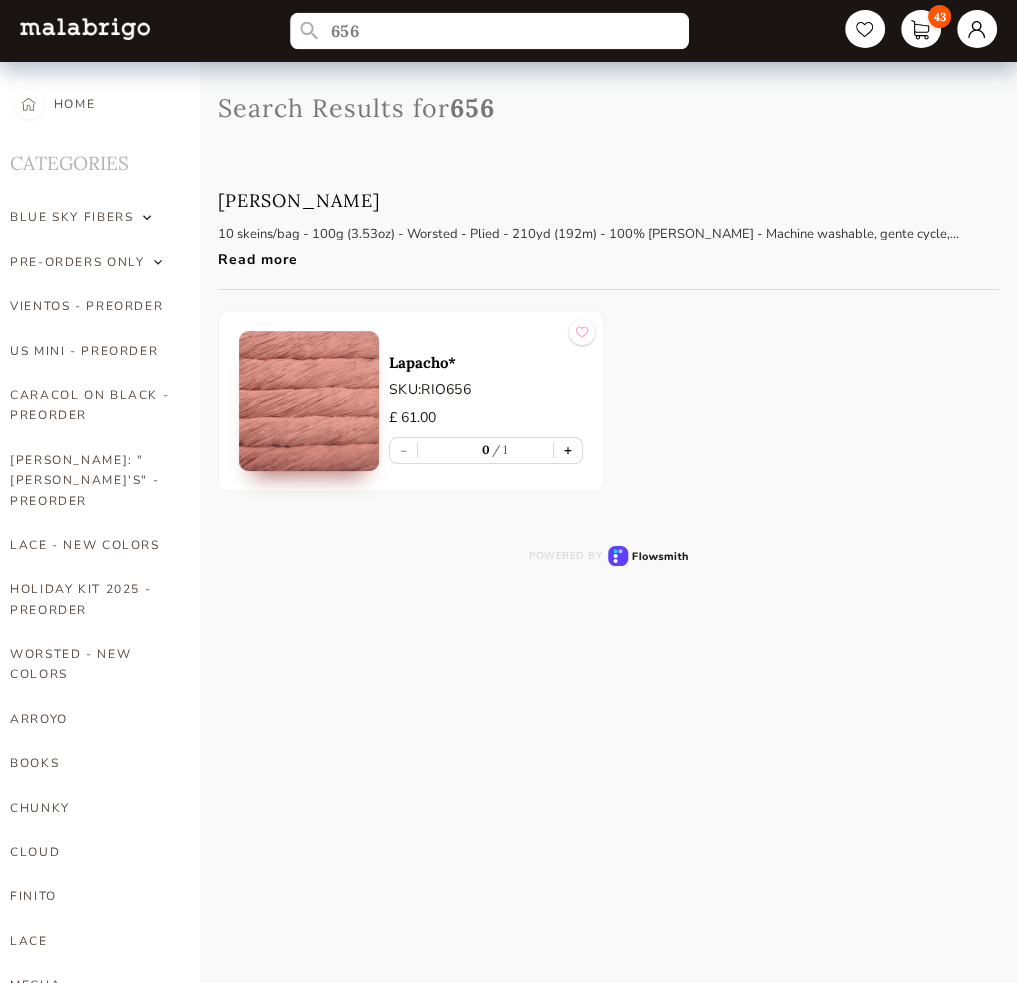 type on "656" 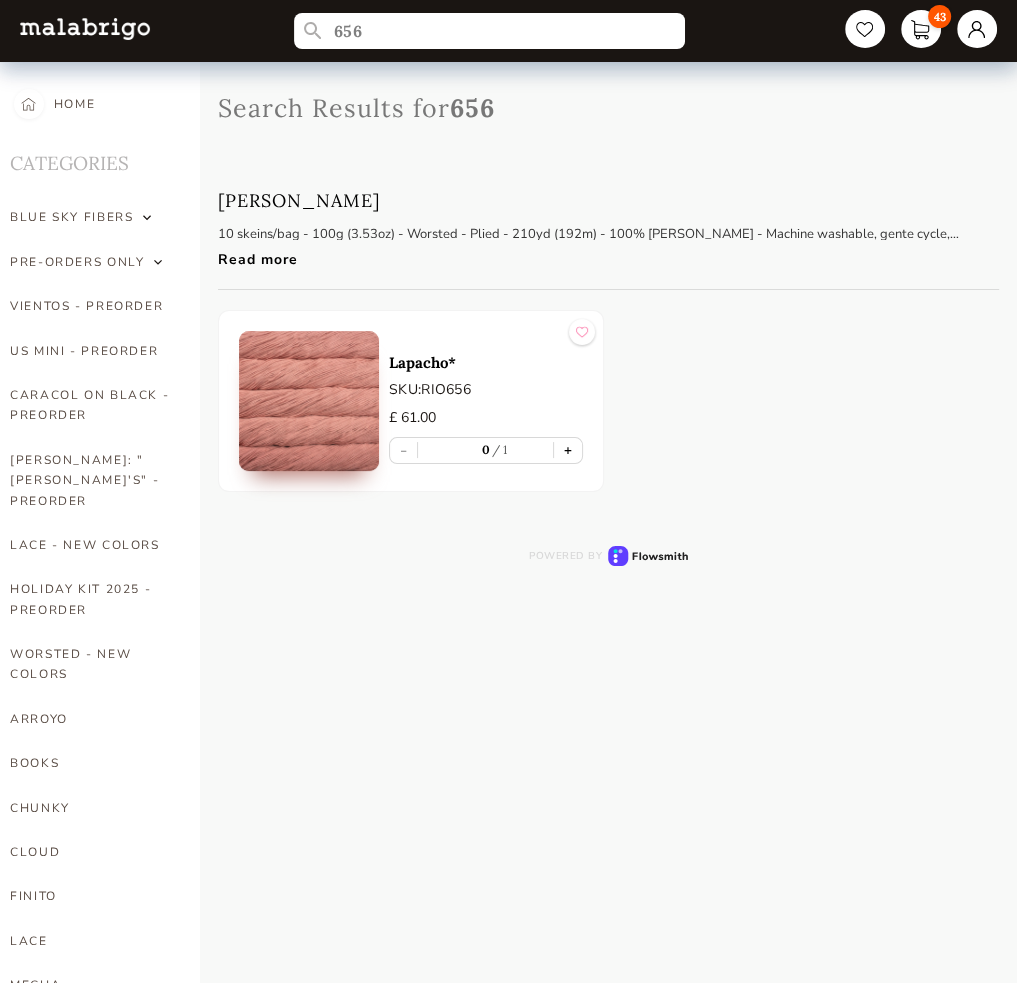 click on "+" at bounding box center [568, 450] 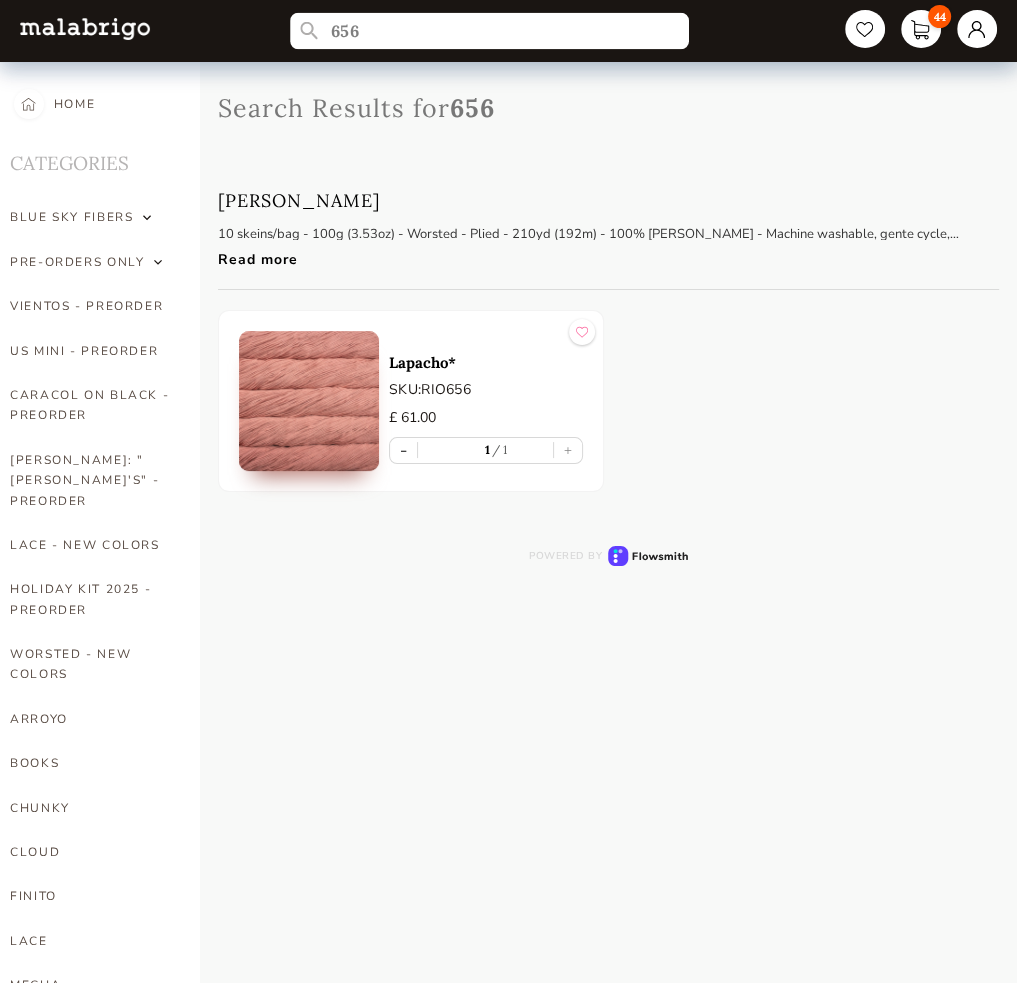 click on "656" at bounding box center (489, 31) 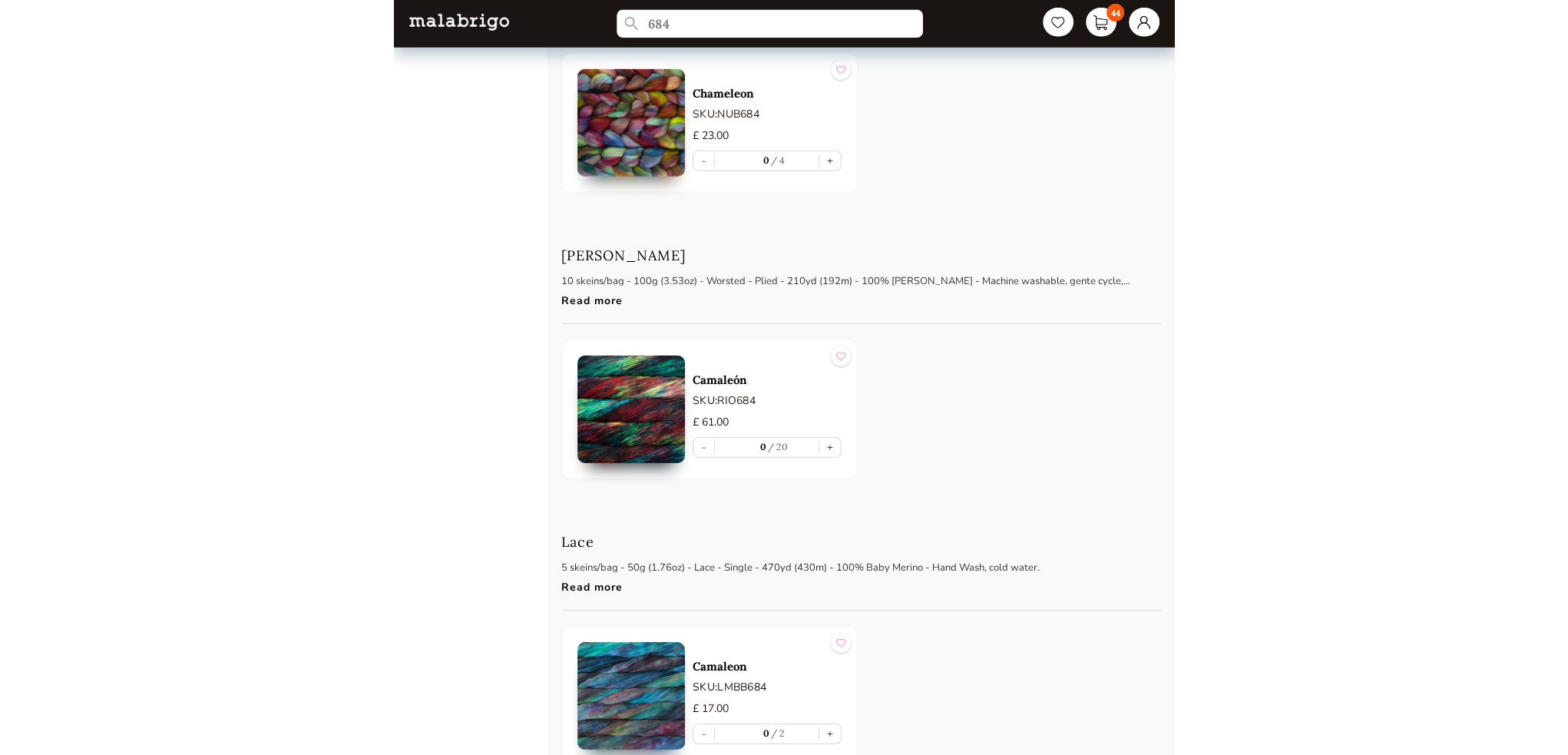 scroll, scrollTop: 3051, scrollLeft: 0, axis: vertical 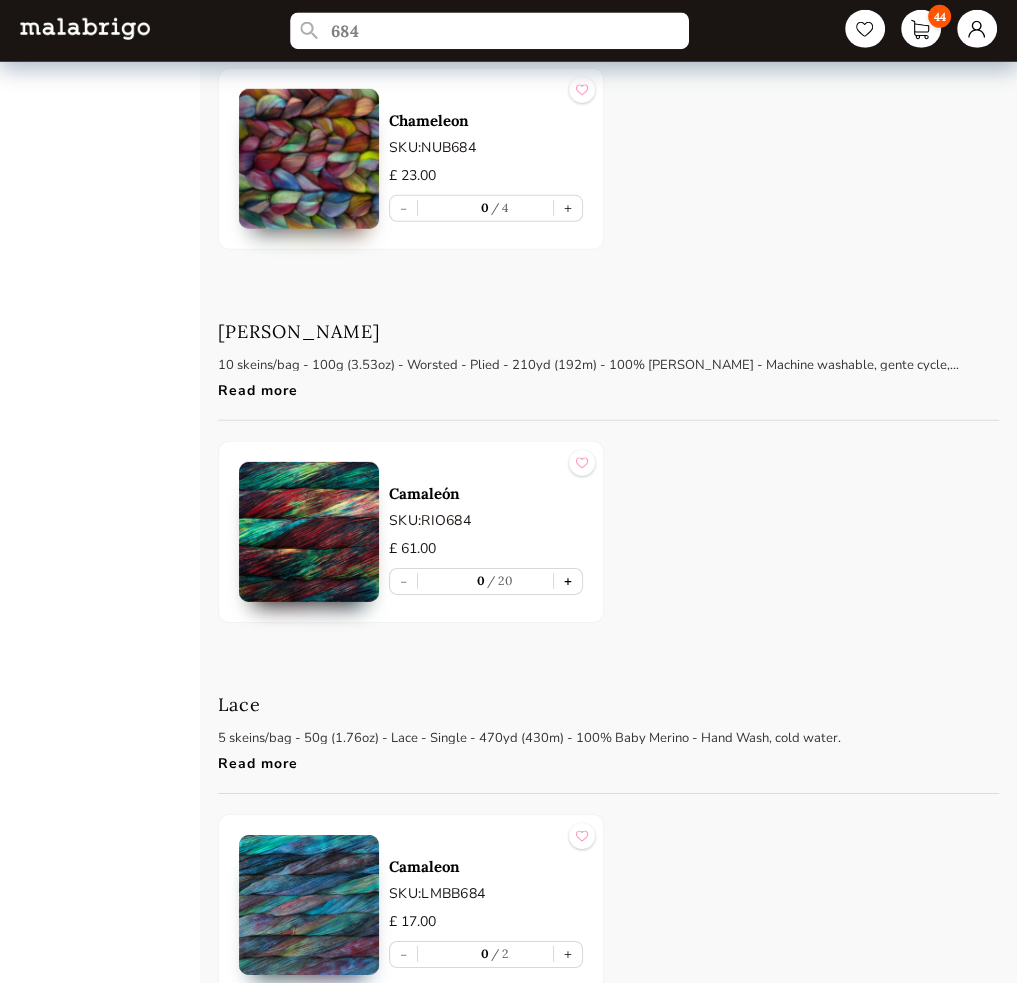 type on "684" 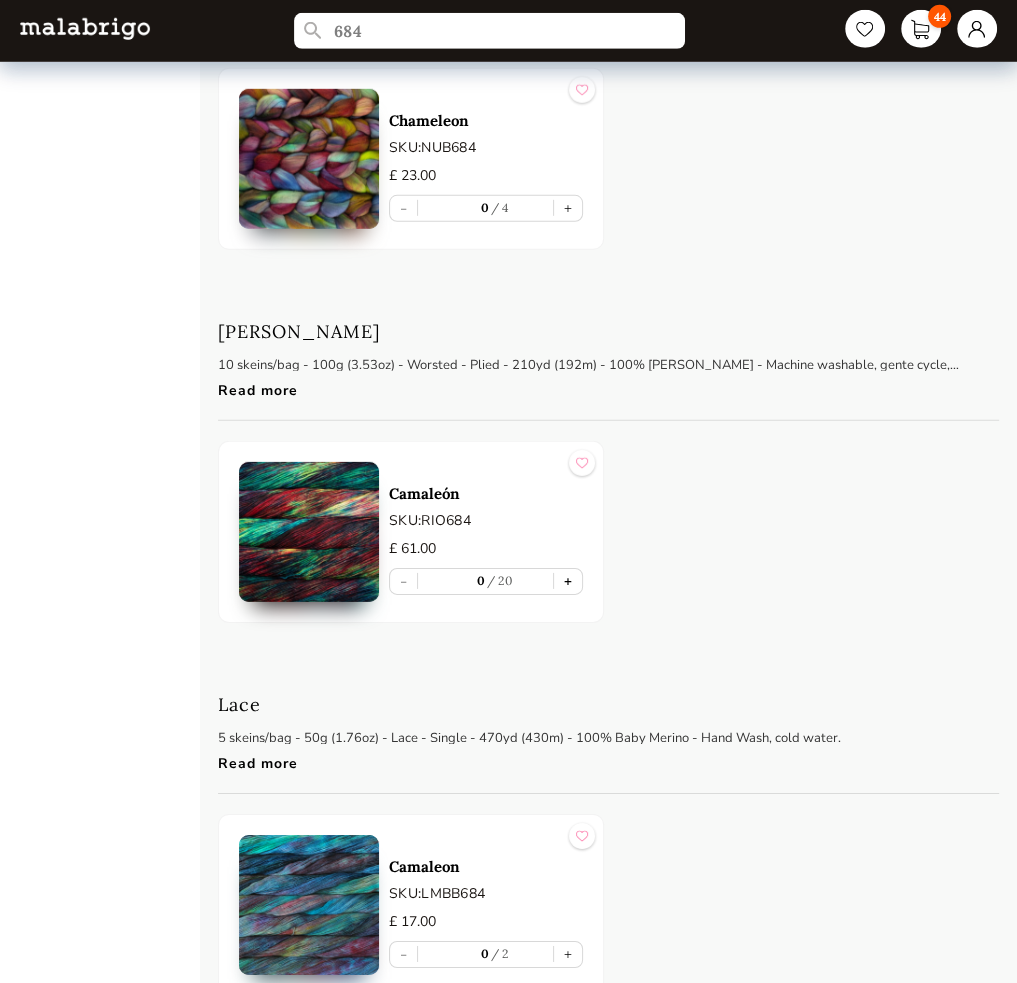 click on "+" at bounding box center [568, 581] 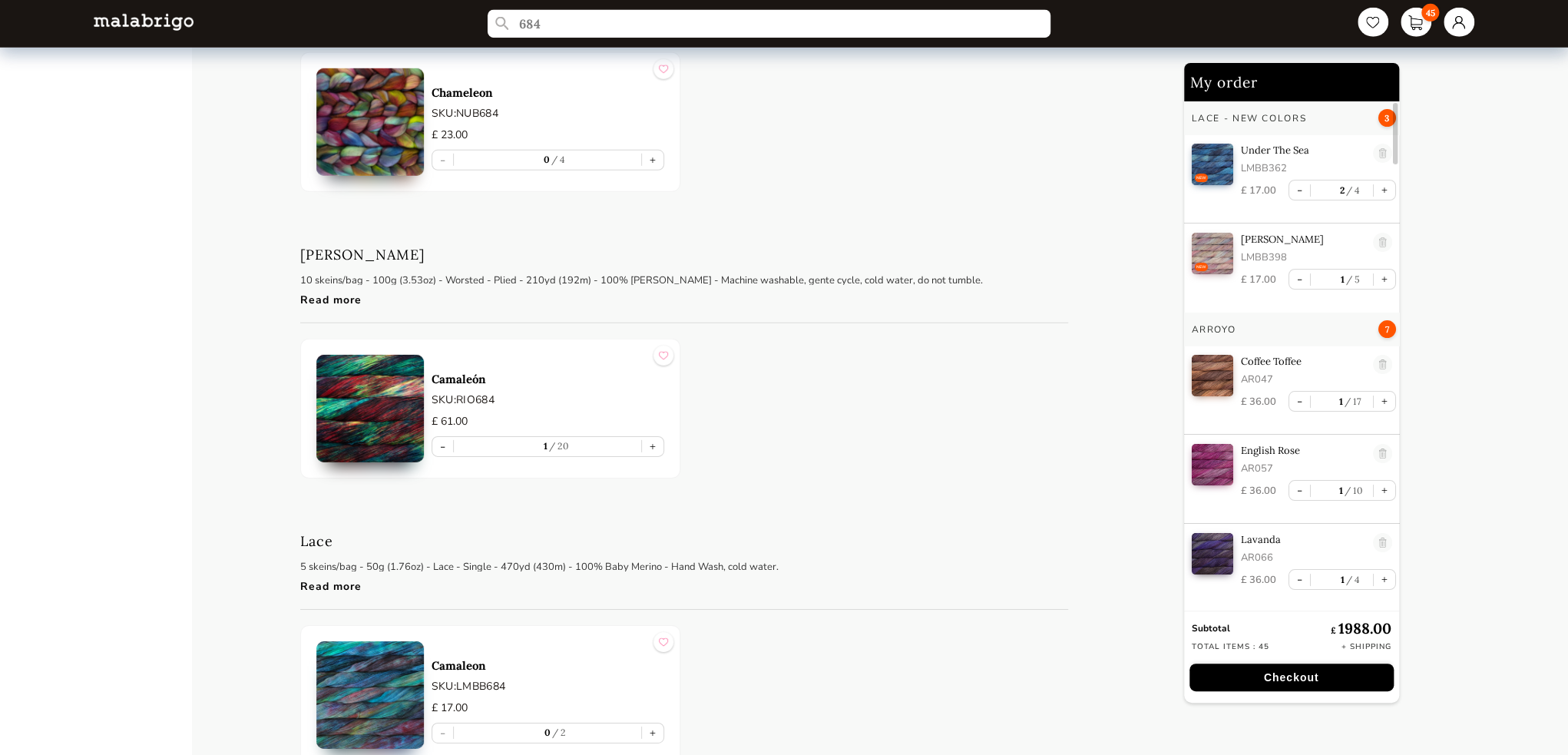 click on "684" at bounding box center [769, 24] 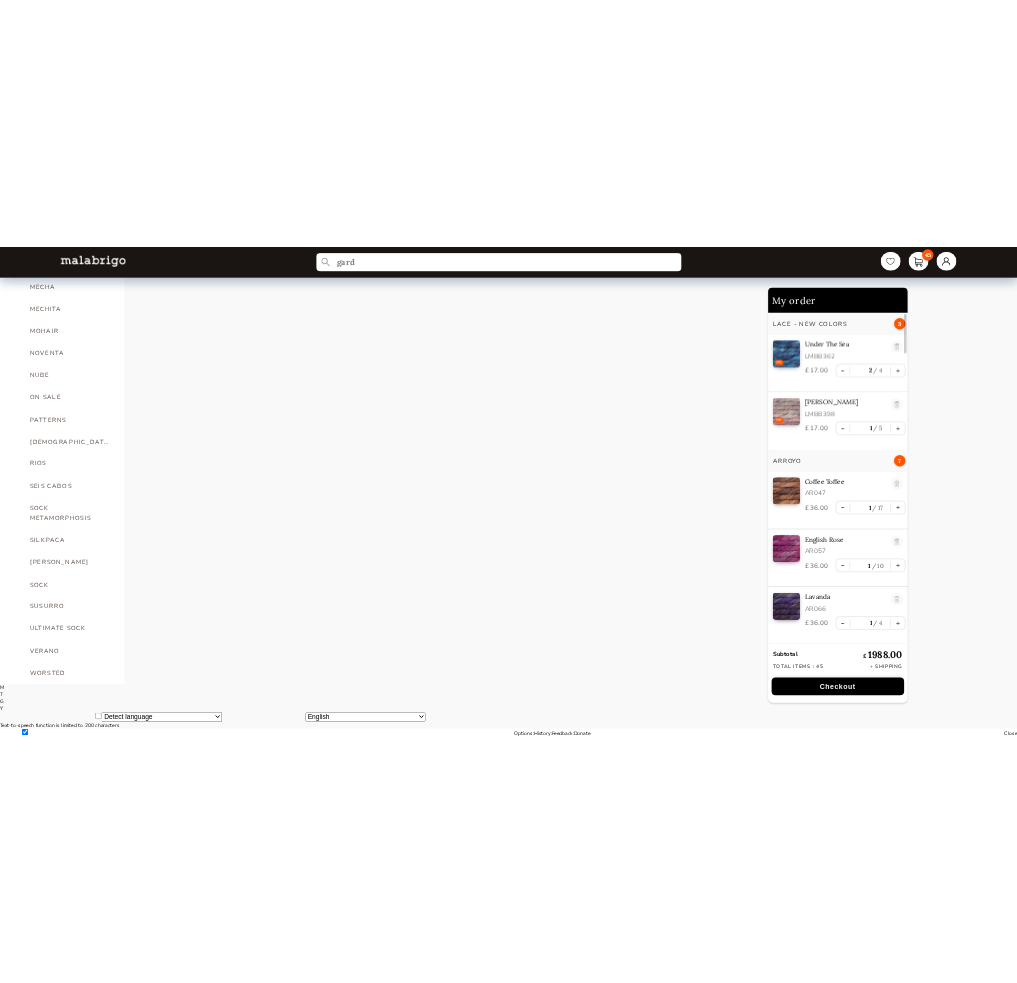 scroll, scrollTop: 1721, scrollLeft: 0, axis: vertical 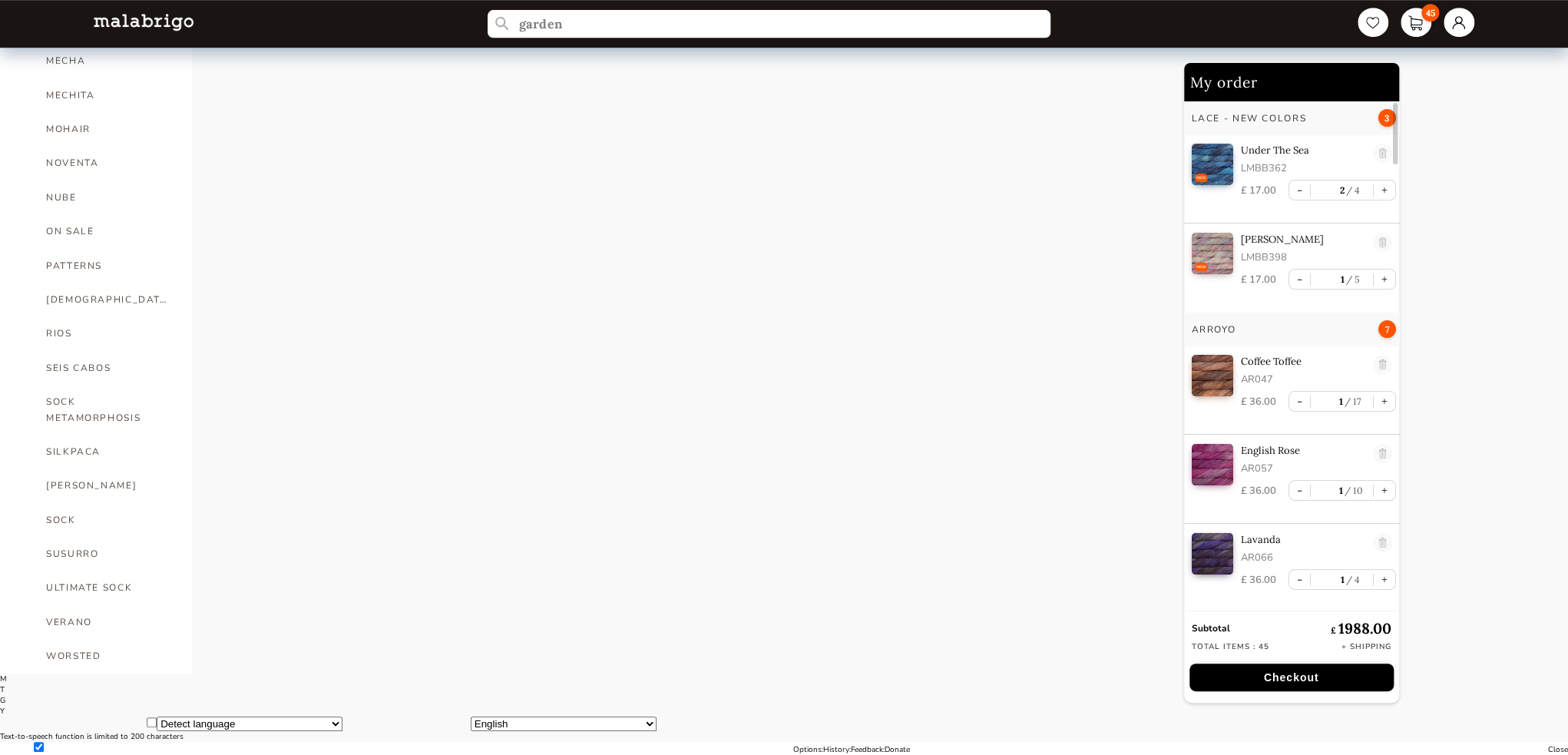 type on "garden" 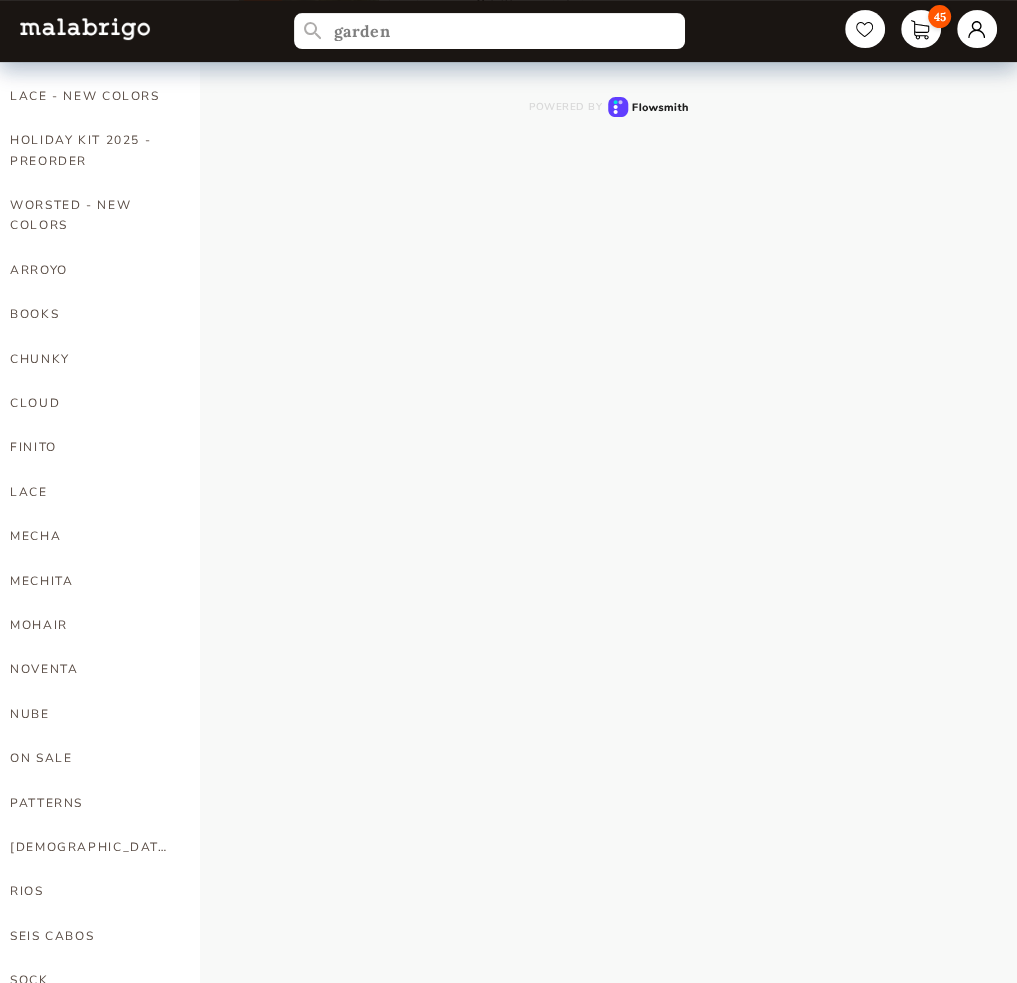 scroll, scrollTop: 0, scrollLeft: 0, axis: both 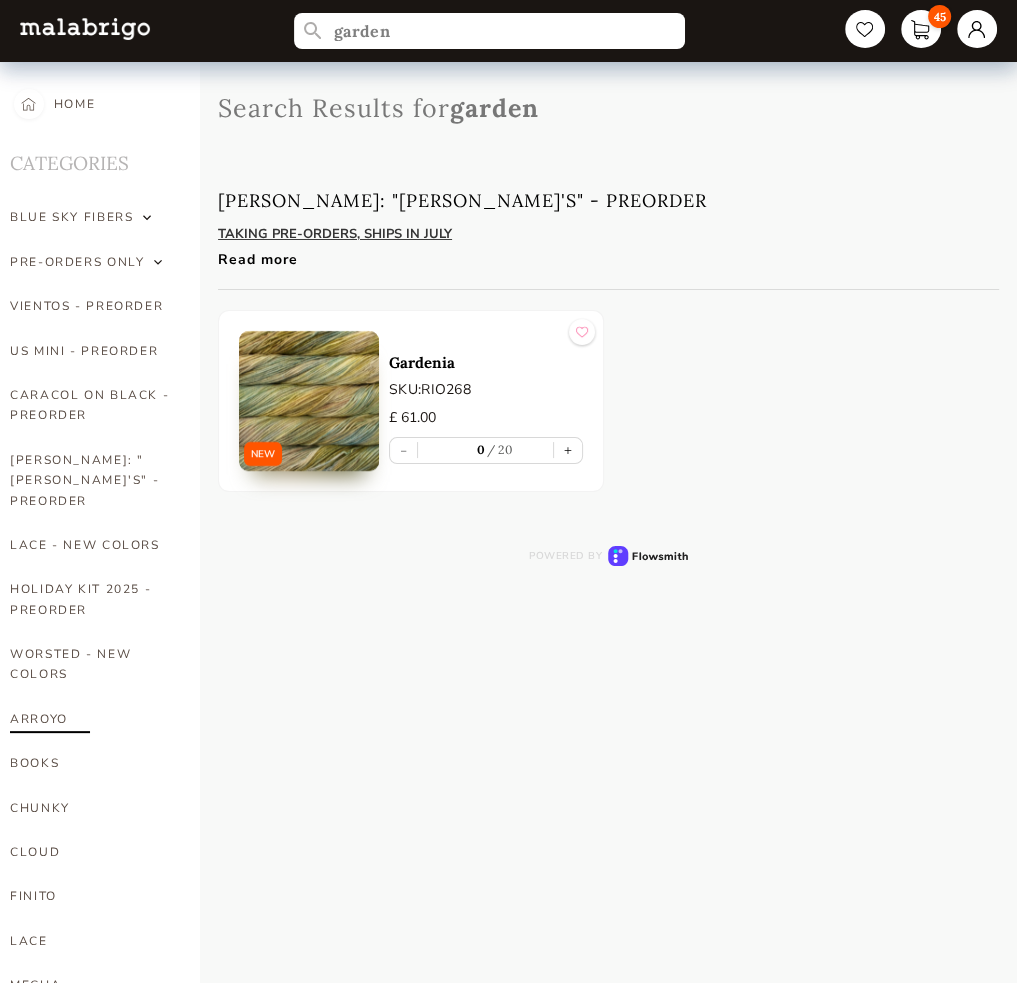click on "ARROYO" at bounding box center [90, 719] 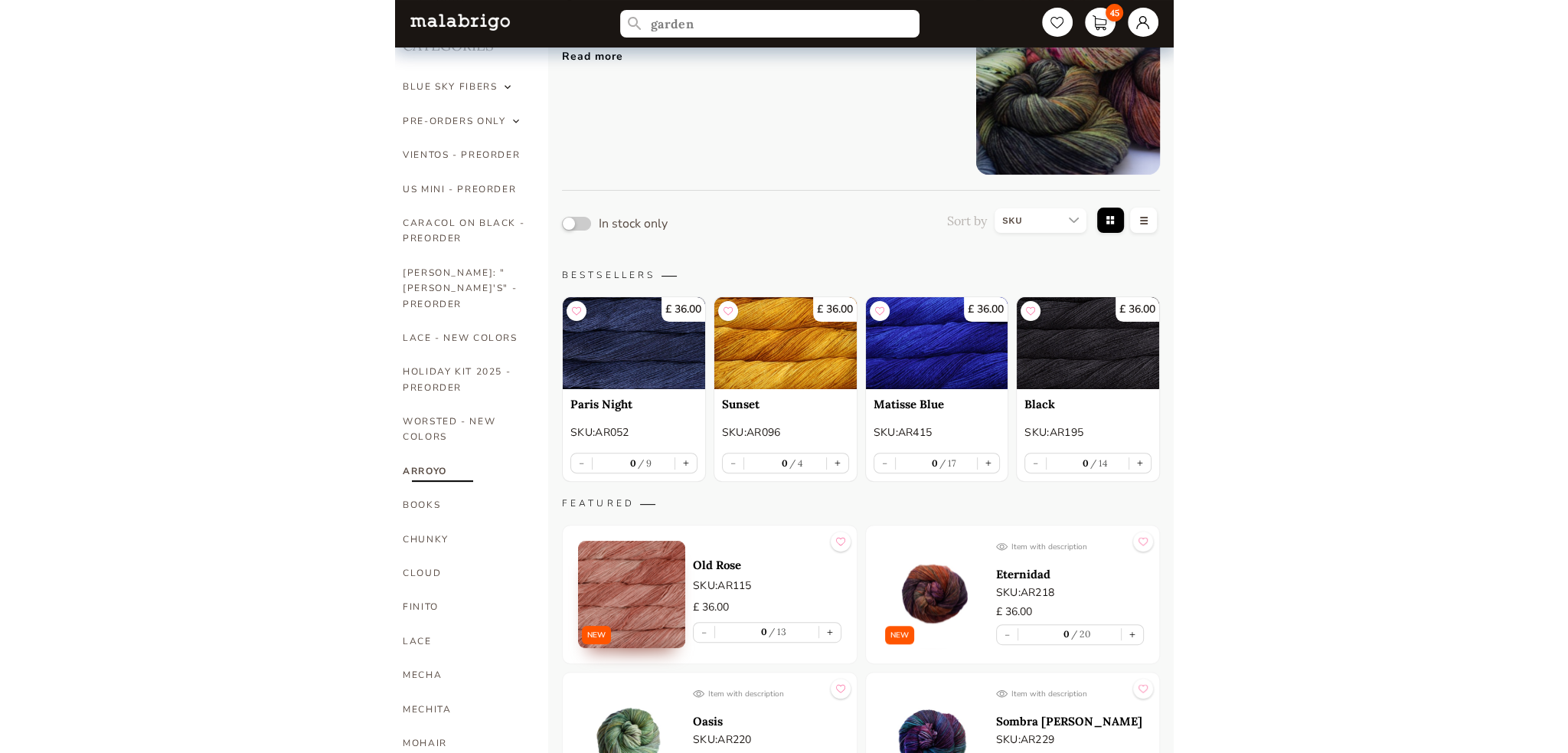 scroll, scrollTop: 0, scrollLeft: 0, axis: both 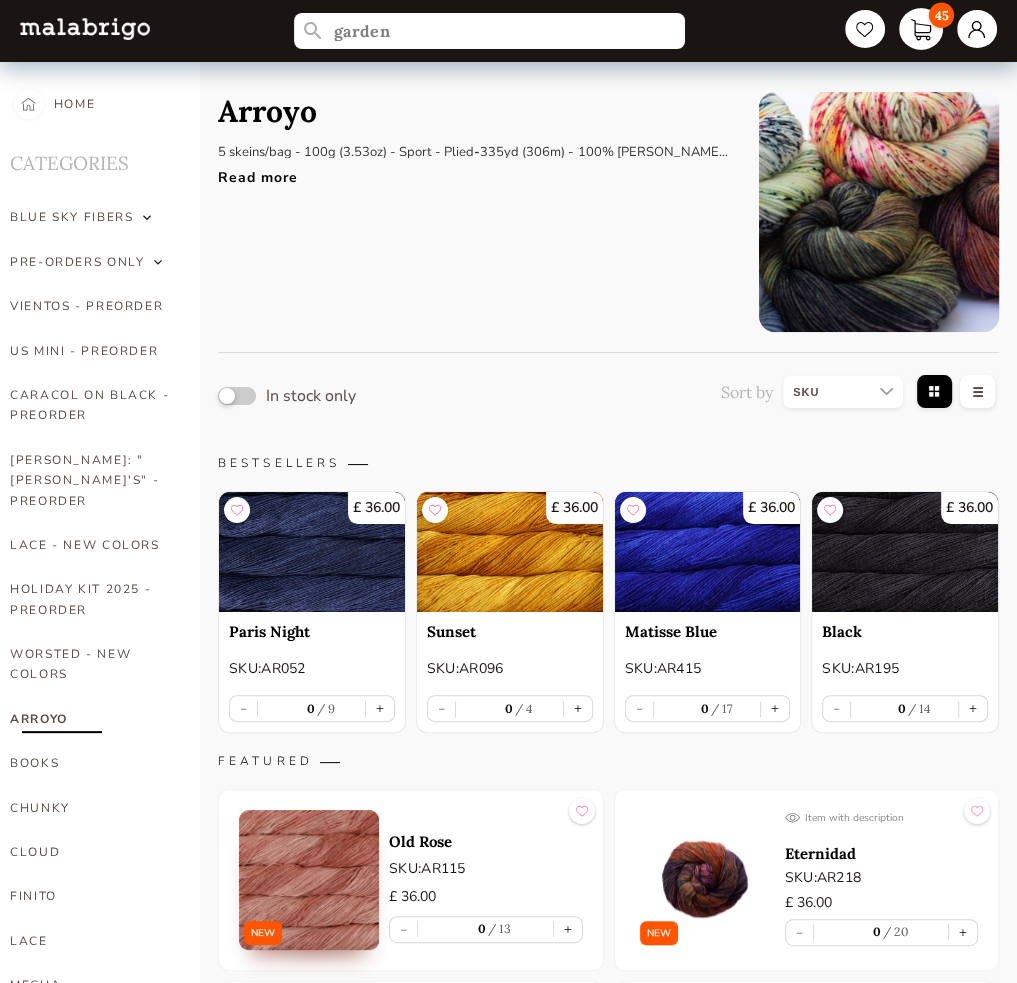 click on "45" at bounding box center [921, 29] 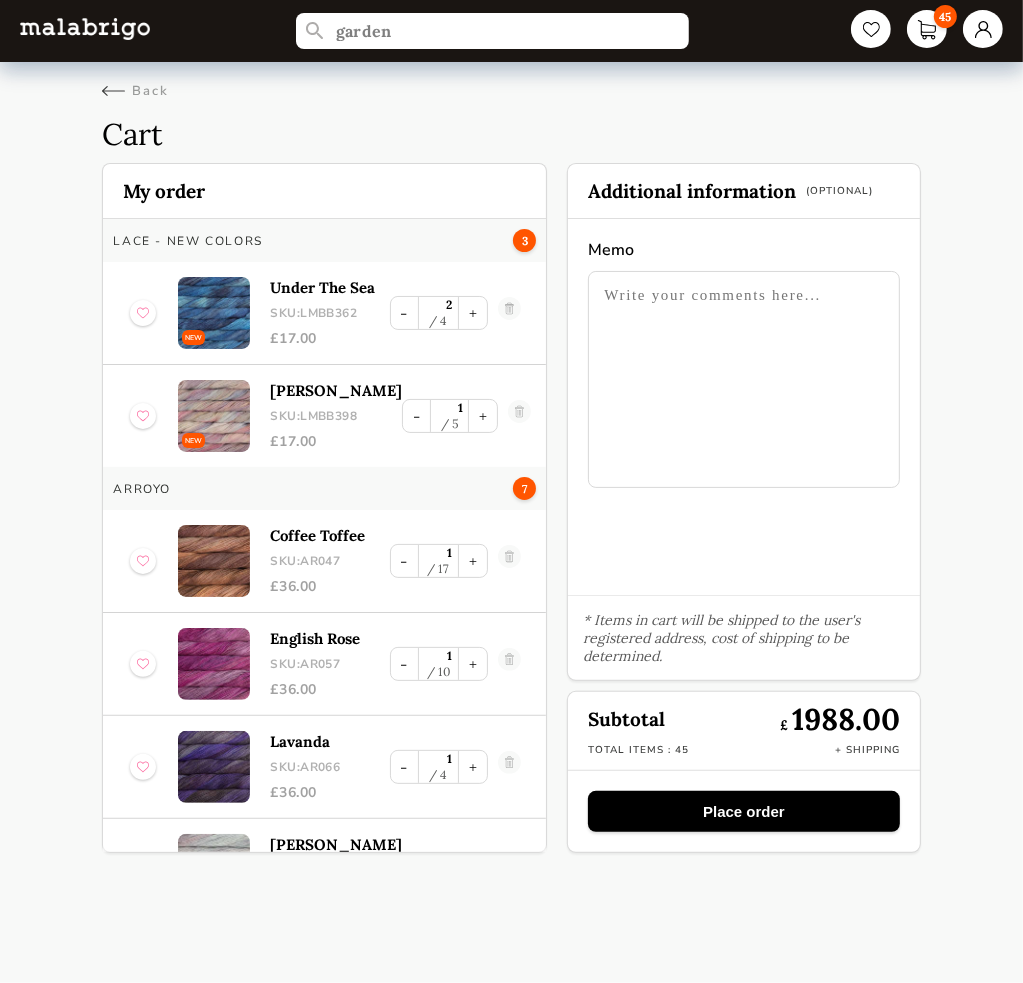 click at bounding box center [743, 379] 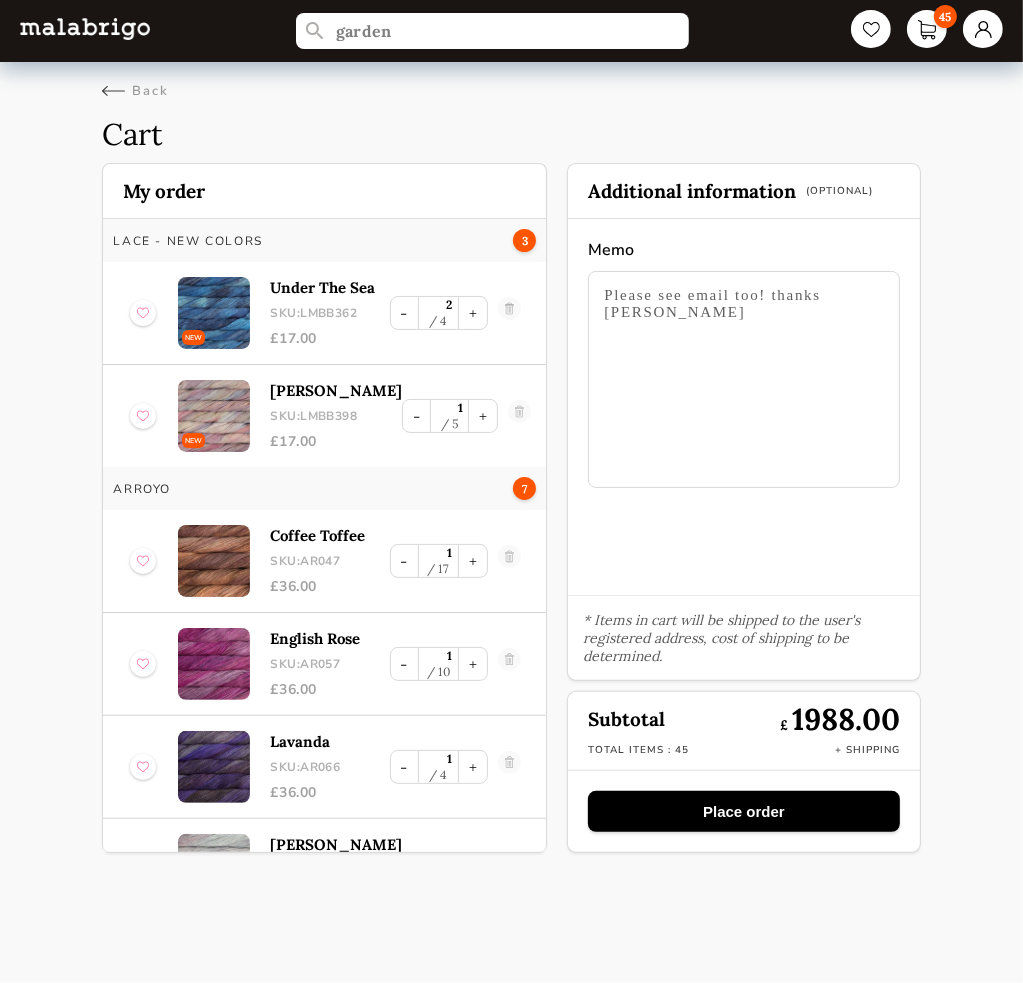 type on "Please see email too! thanks [PERSON_NAME]" 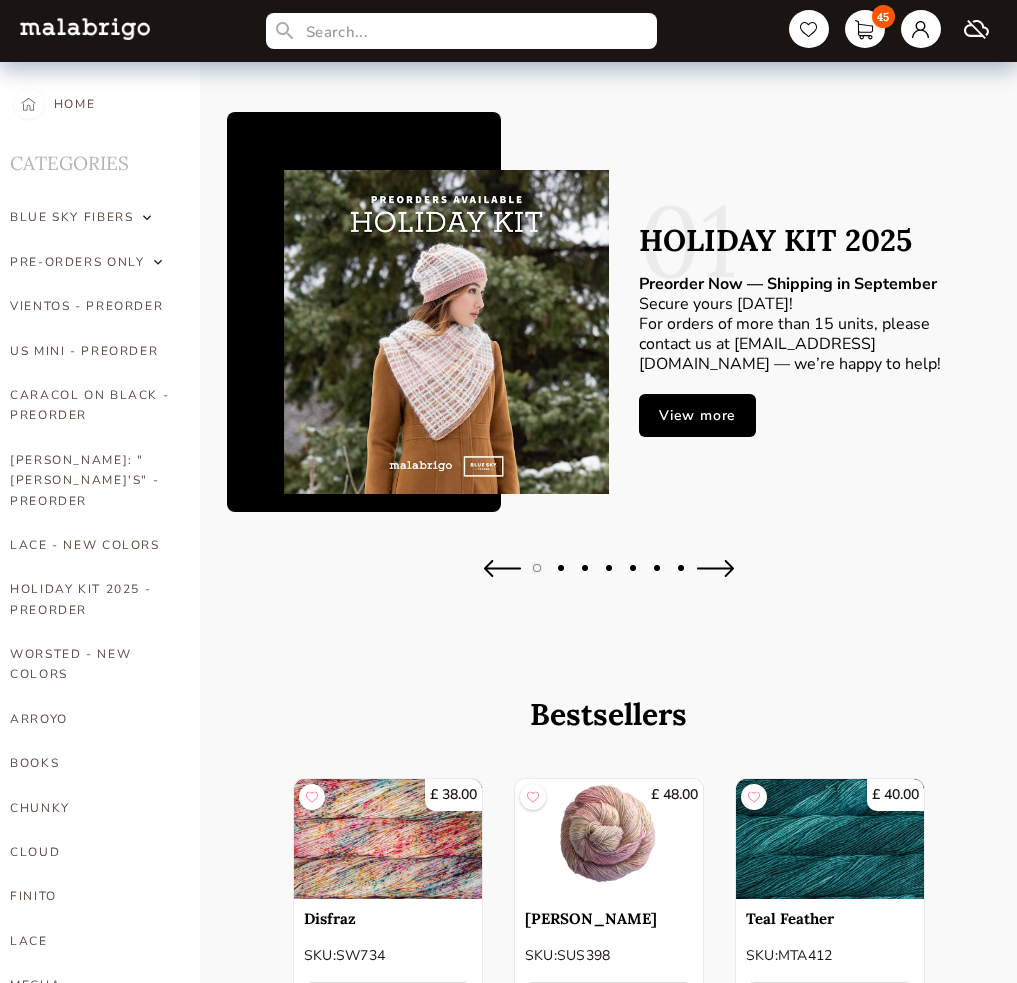 scroll, scrollTop: 0, scrollLeft: 0, axis: both 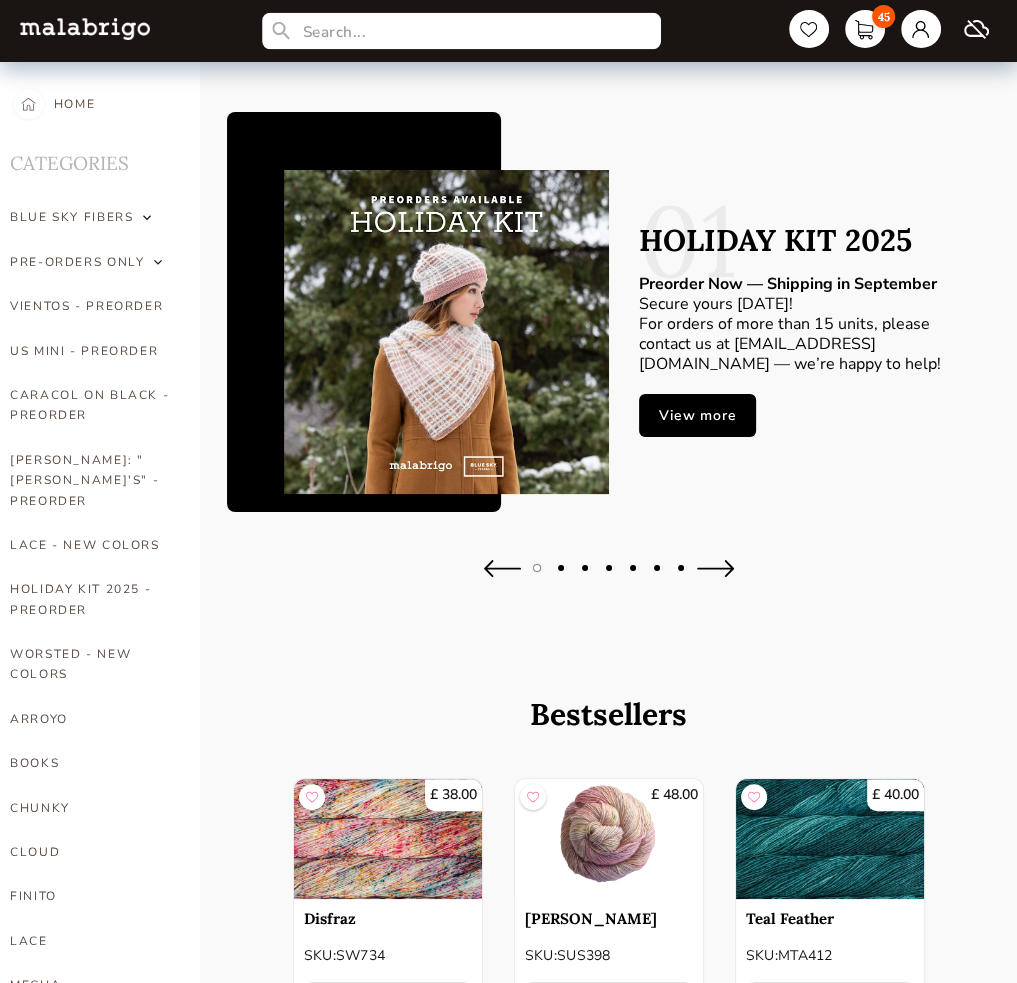 click at bounding box center (461, 31) 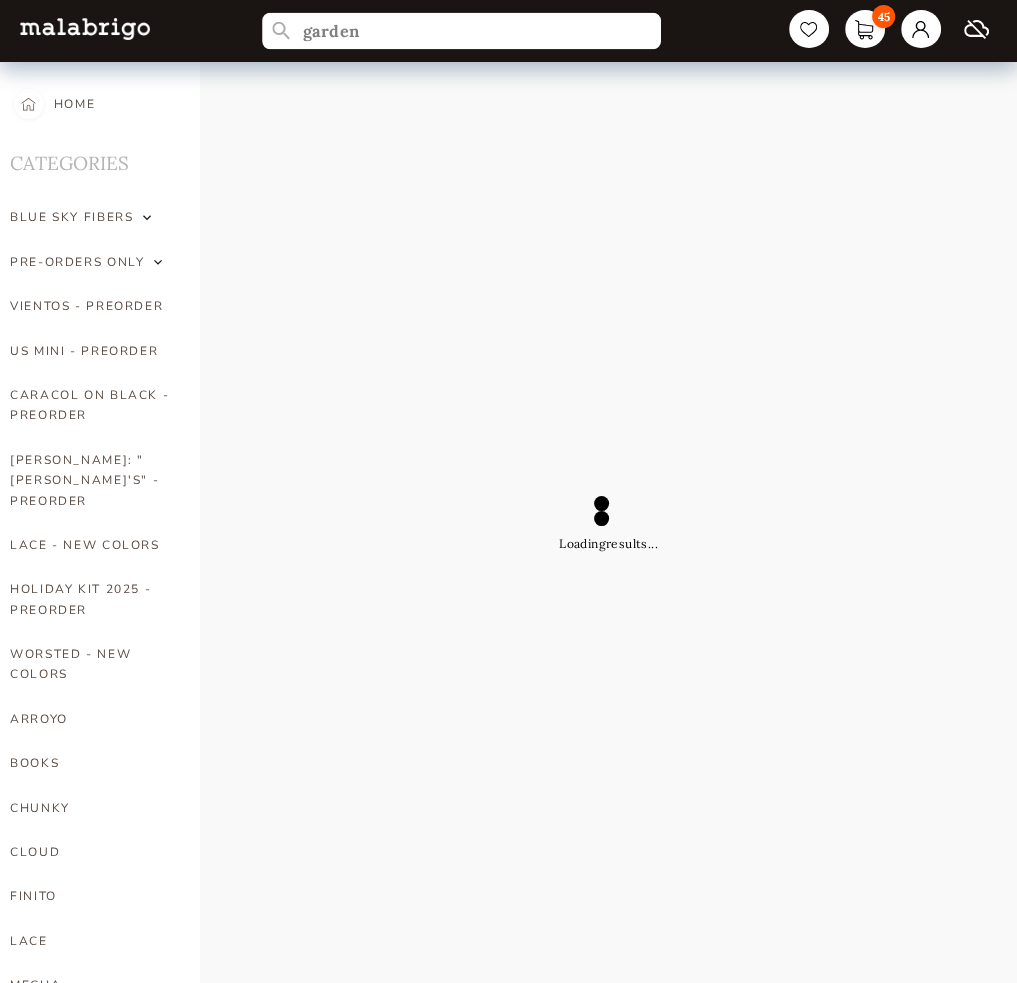 type on "garden" 